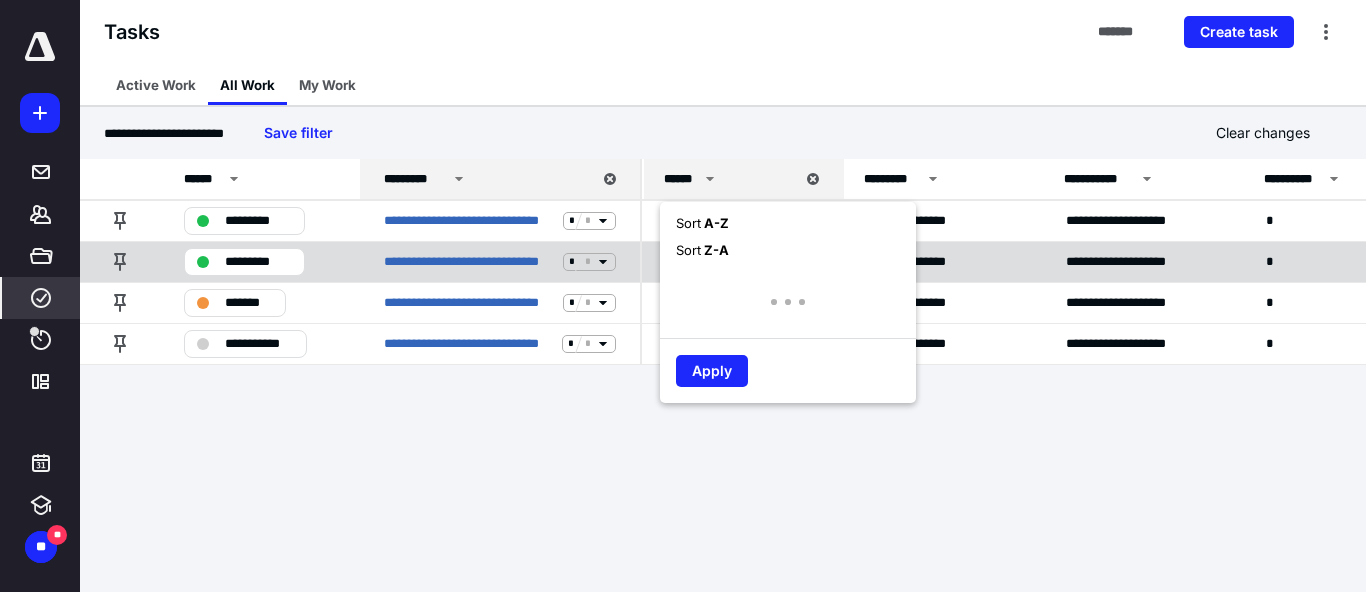 scroll, scrollTop: 0, scrollLeft: 0, axis: both 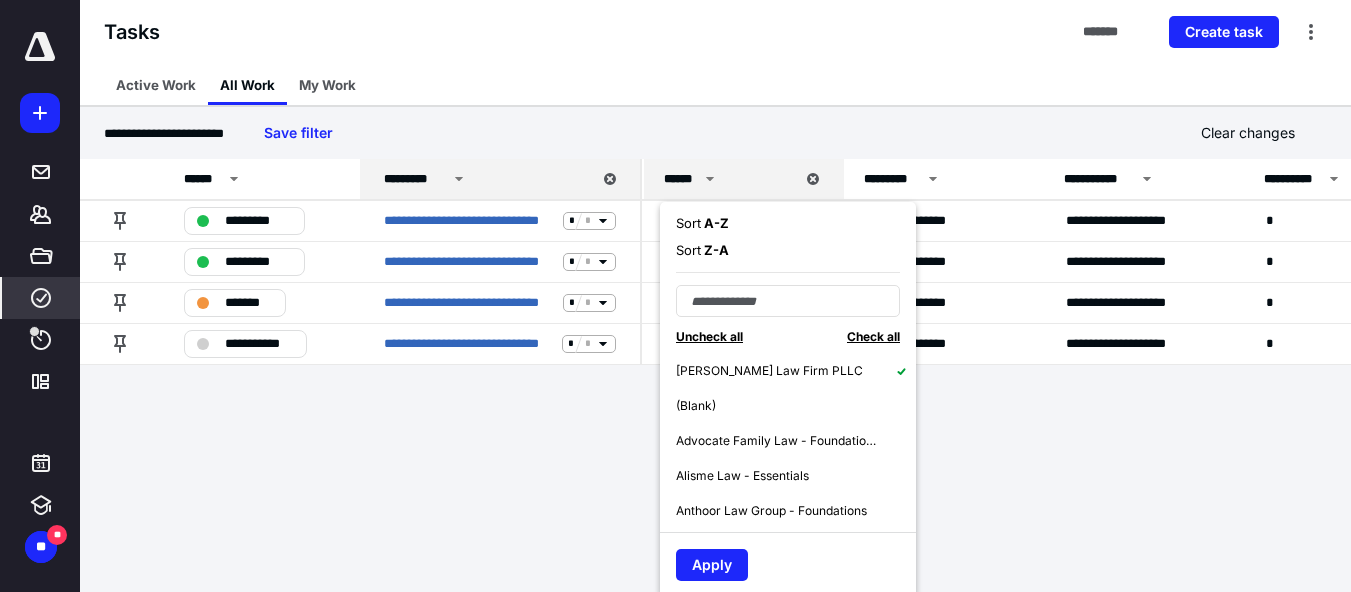 click 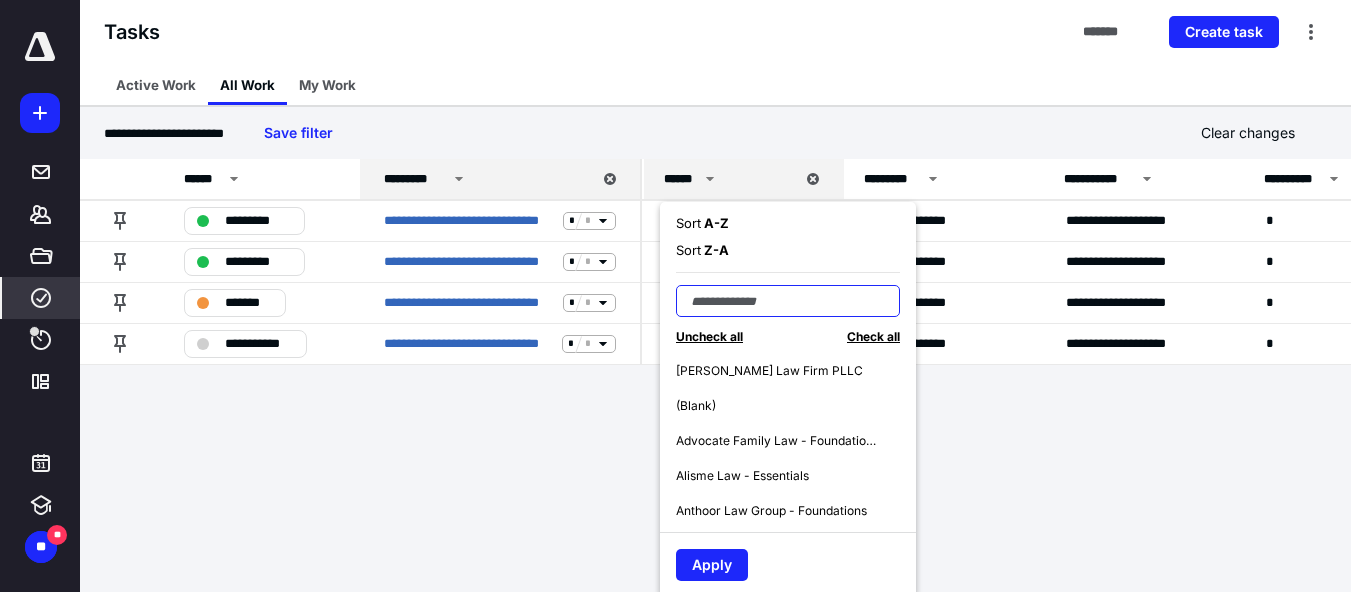 click at bounding box center (788, 301) 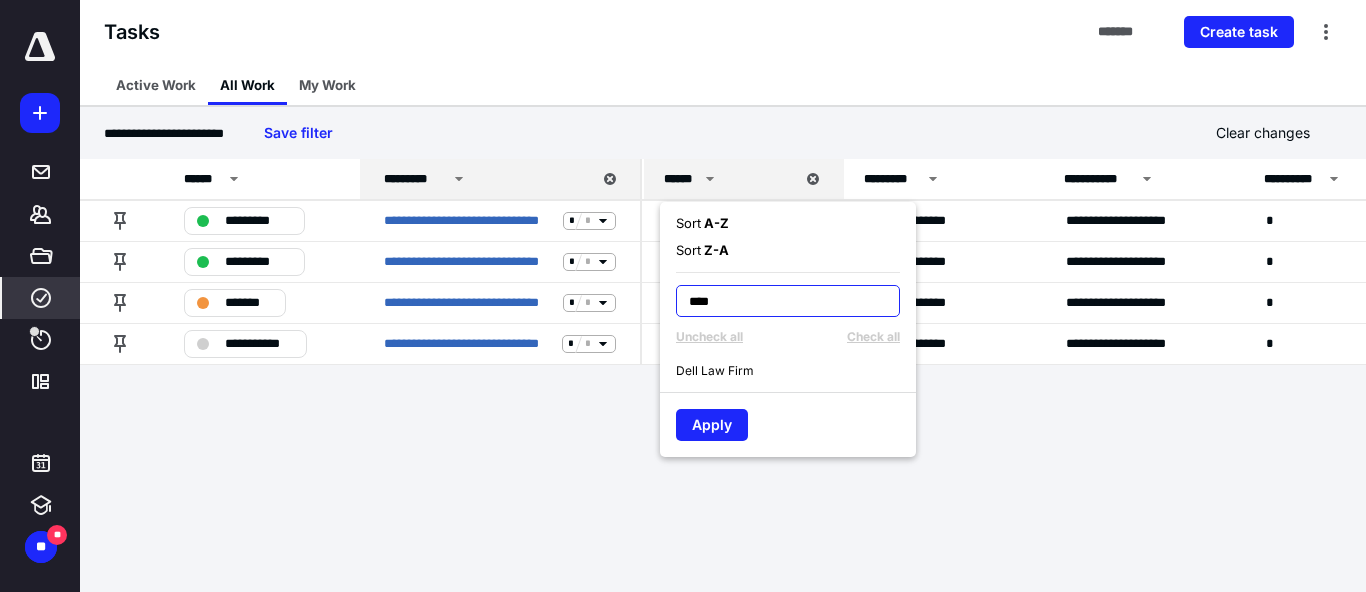 type on "****" 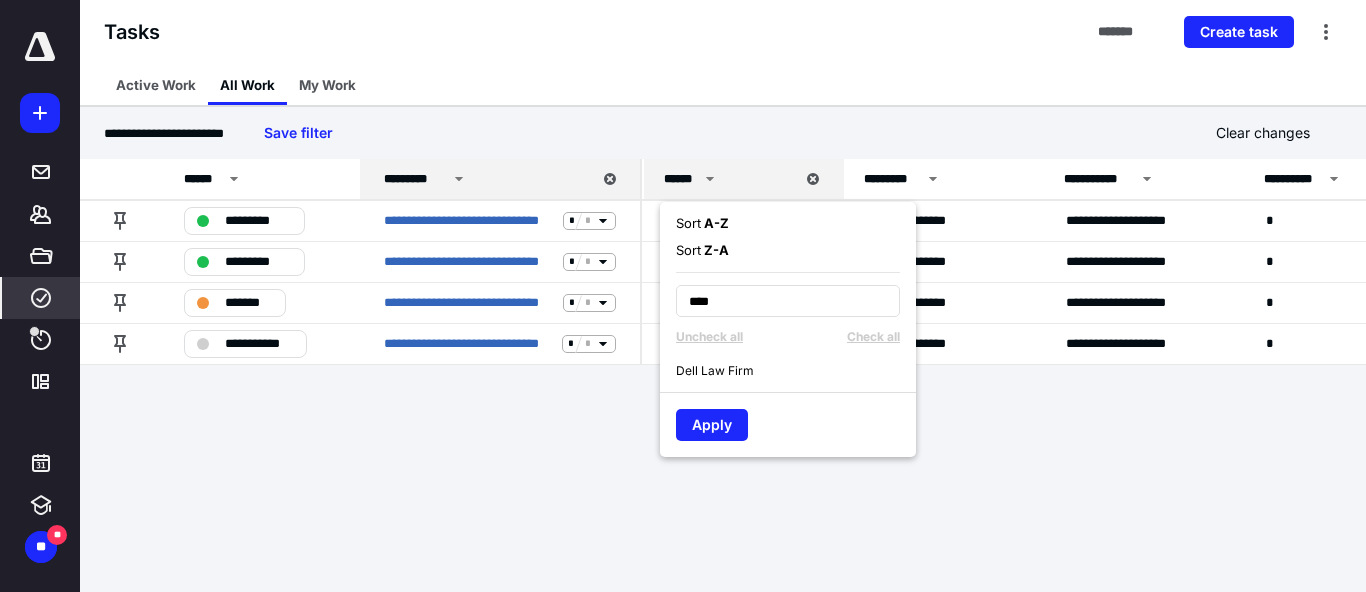 click on "Dell Law Firm" at bounding box center (715, 371) 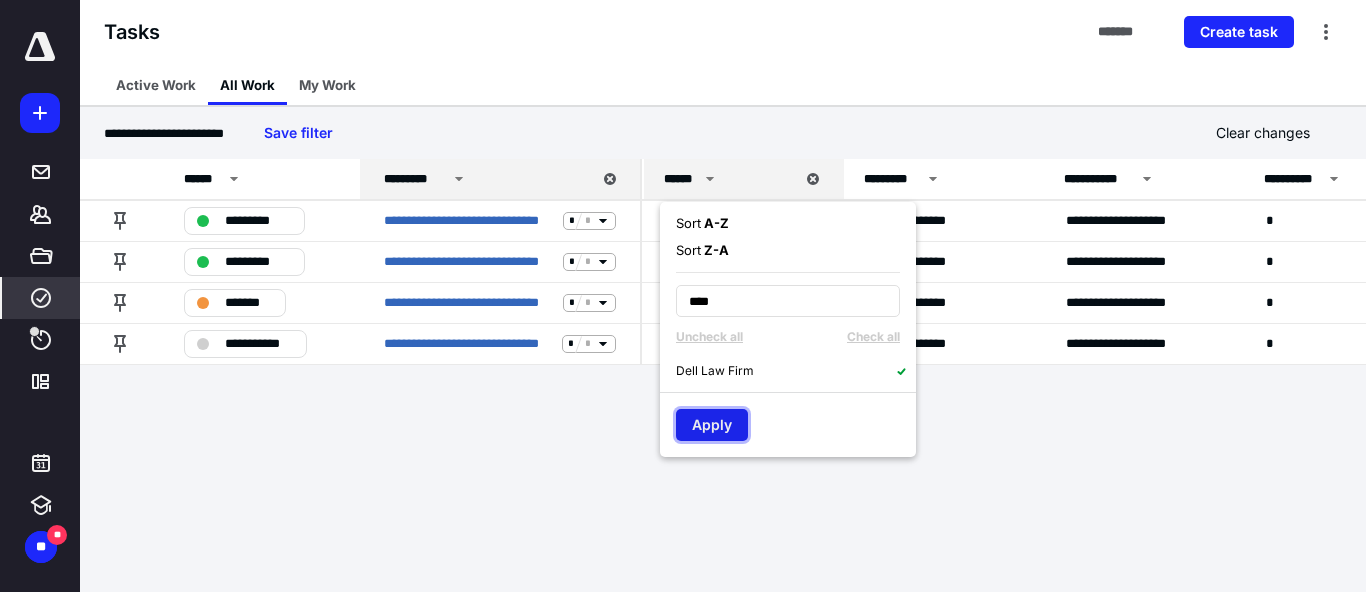 click on "Apply" at bounding box center [712, 425] 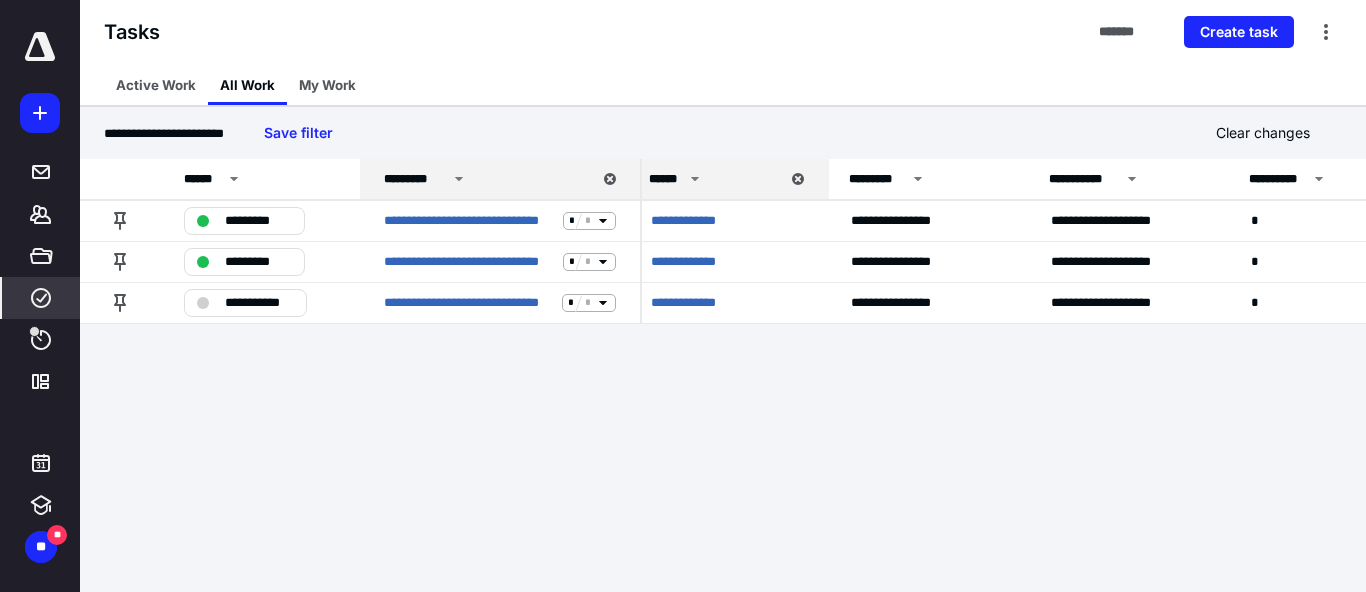 scroll, scrollTop: 0, scrollLeft: 0, axis: both 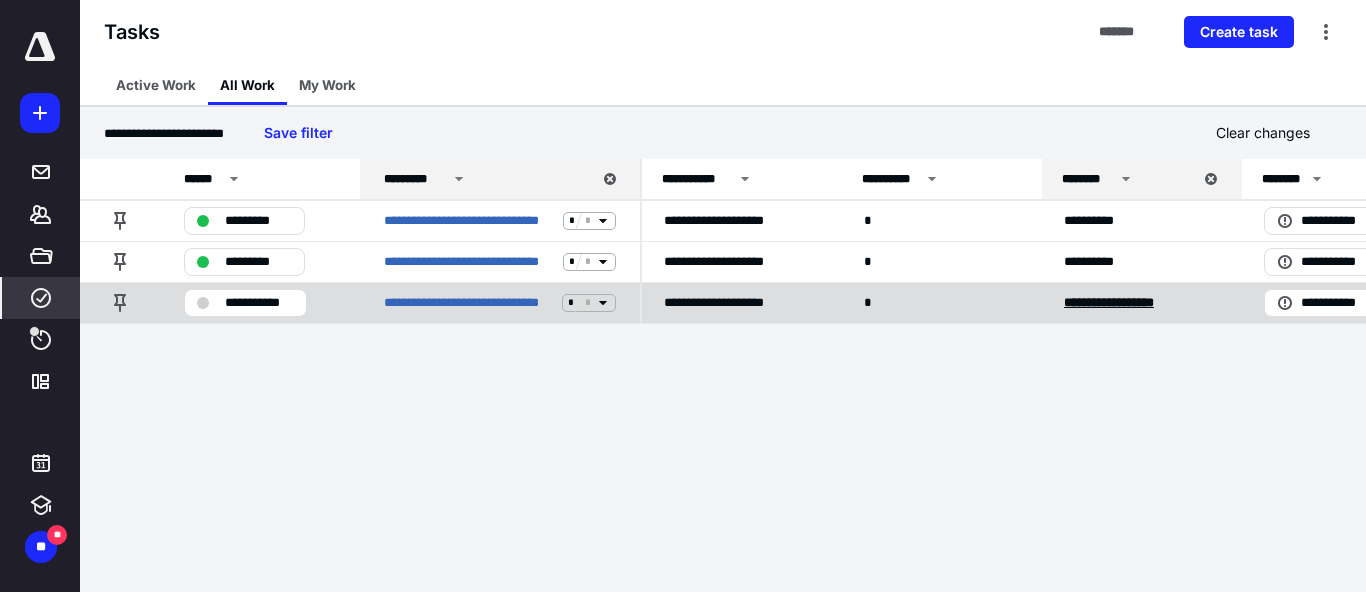 click on "**********" at bounding box center [1109, 302] 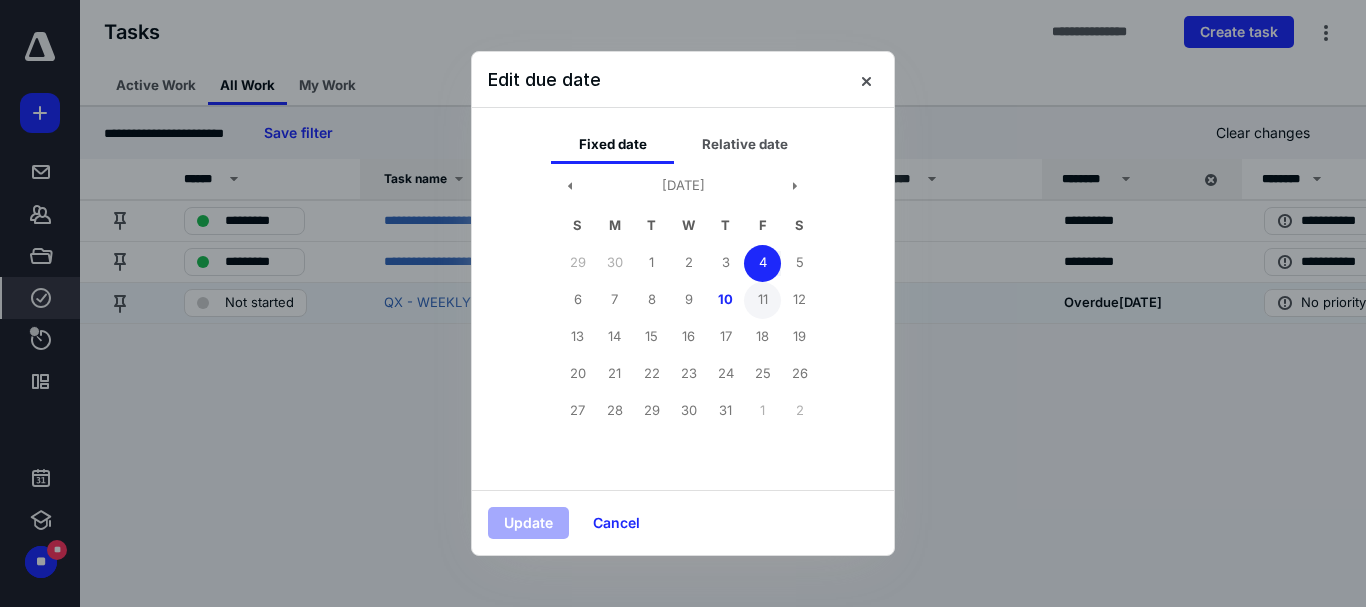 click on "11" at bounding box center [762, 300] 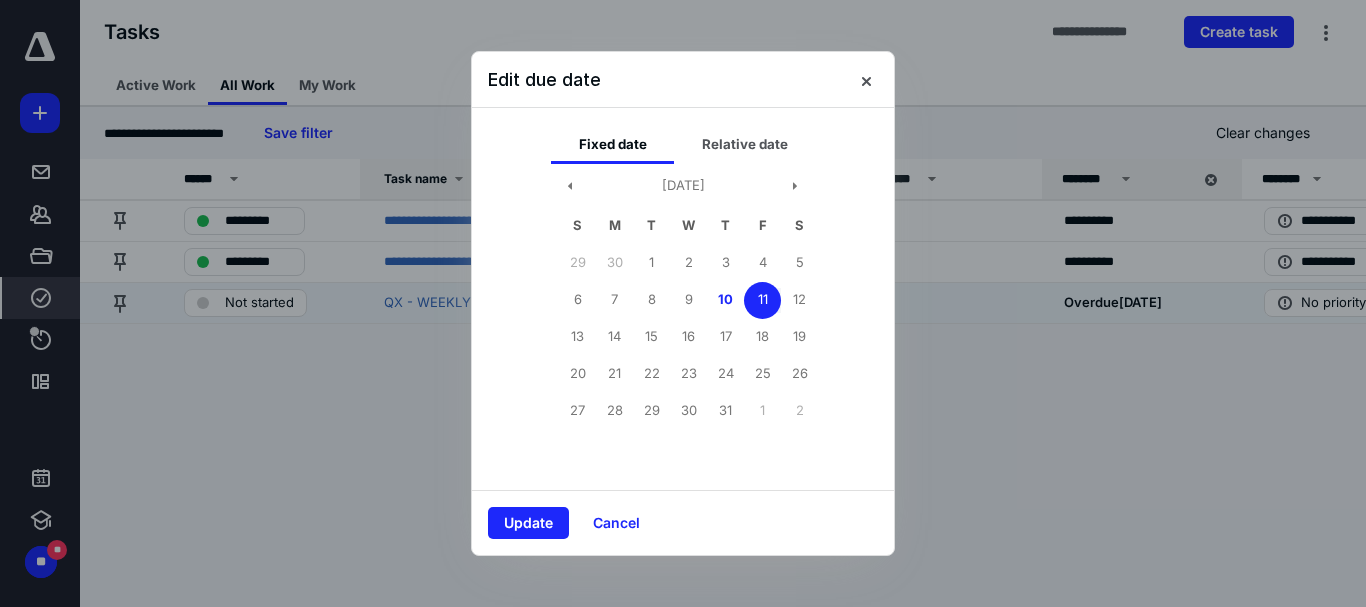 drag, startPoint x: 529, startPoint y: 532, endPoint x: 472, endPoint y: 509, distance: 61.46544 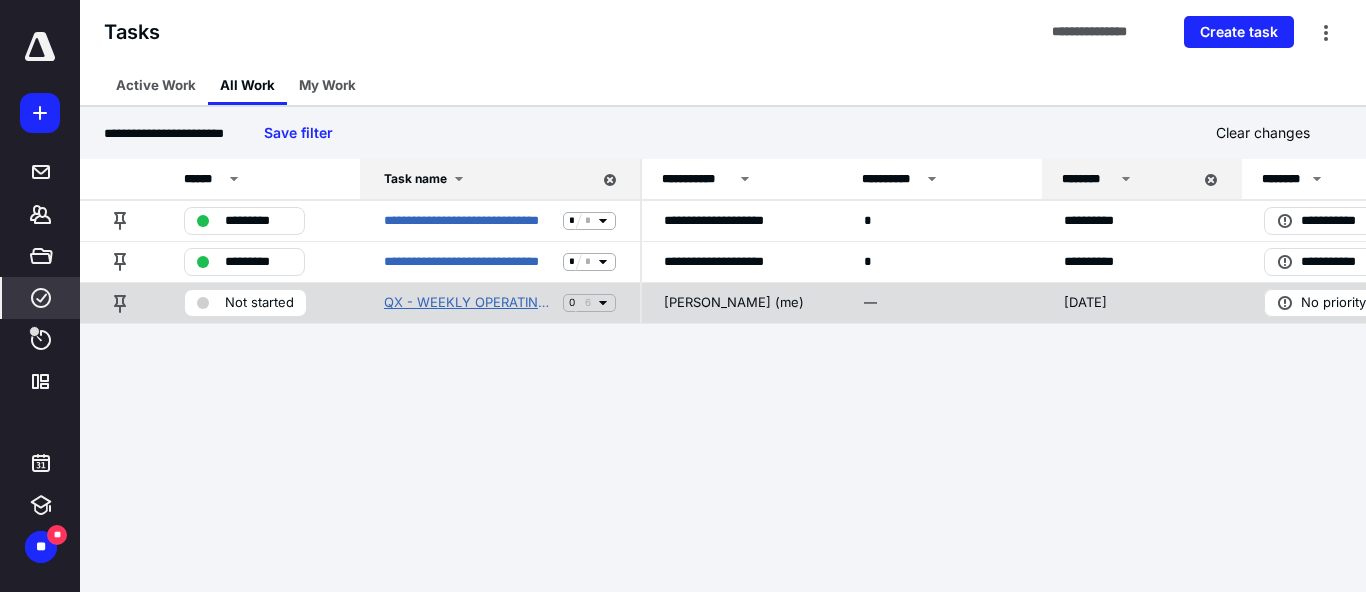 click on "QX - WEEKLY OPERATING CHECKLIST" at bounding box center [469, 303] 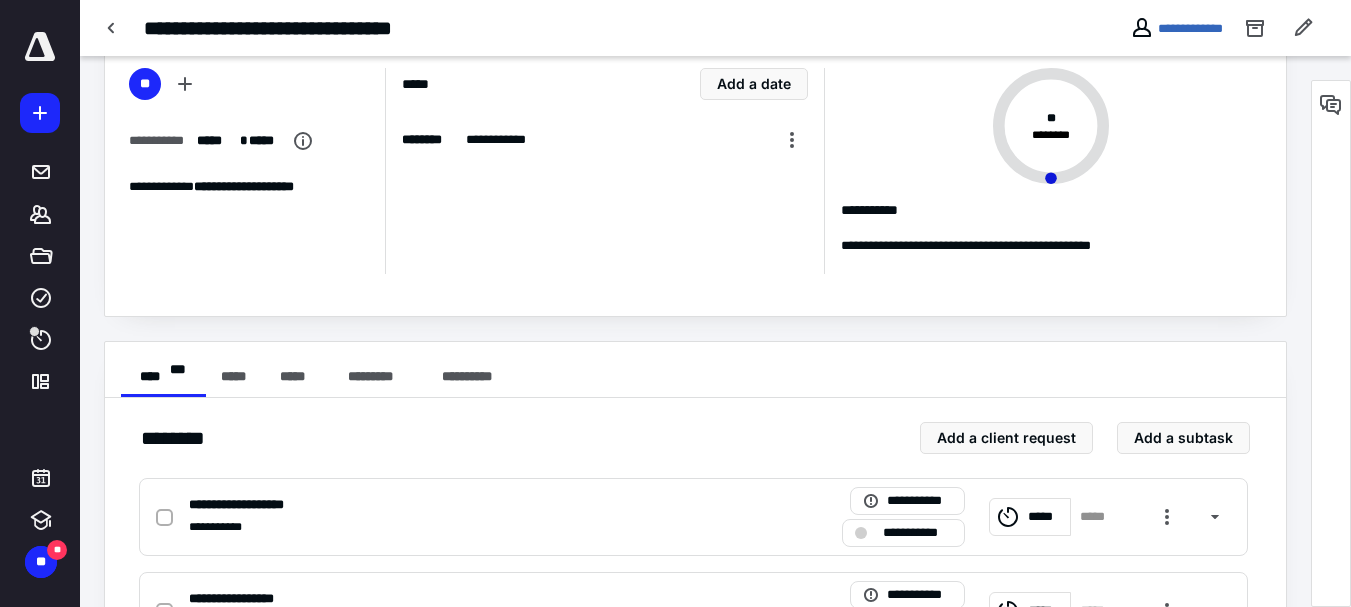 scroll, scrollTop: 0, scrollLeft: 0, axis: both 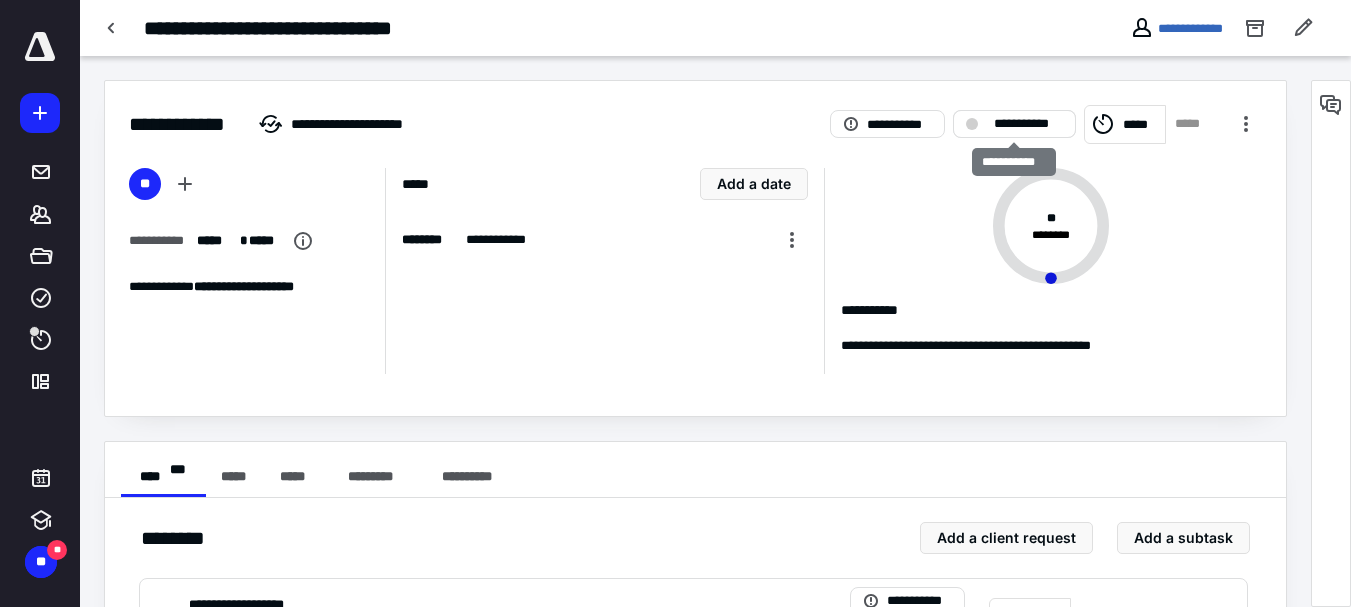 click on "**********" at bounding box center (1028, 124) 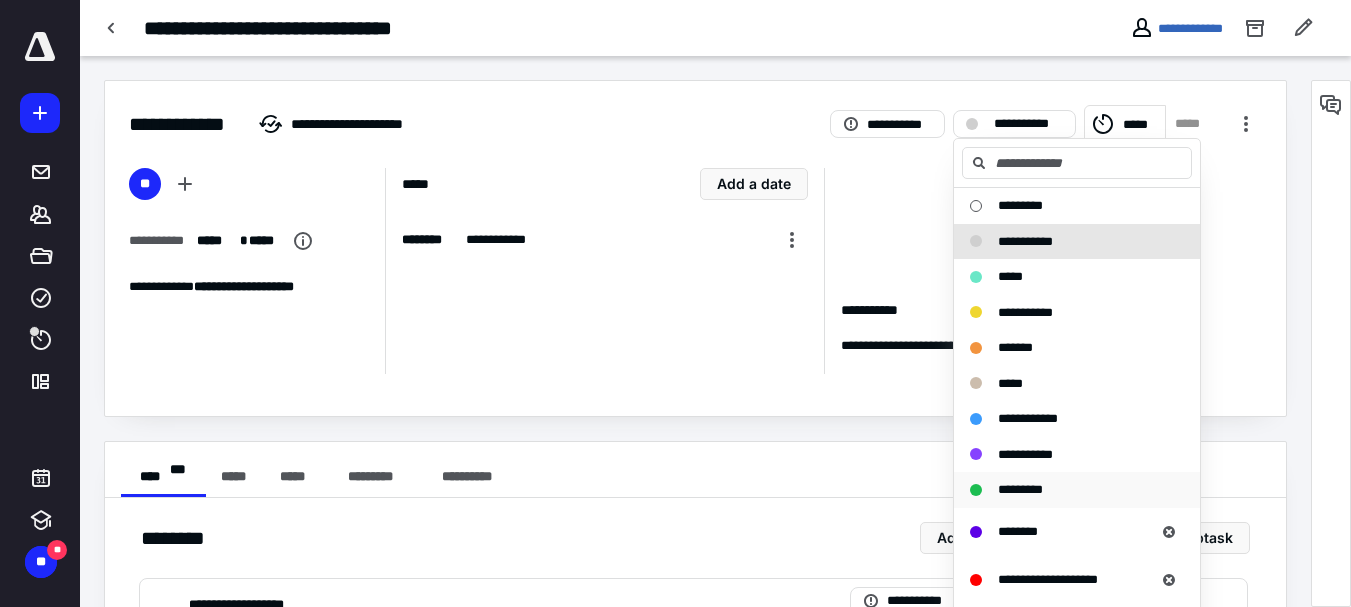 click on "*********" at bounding box center [1020, 489] 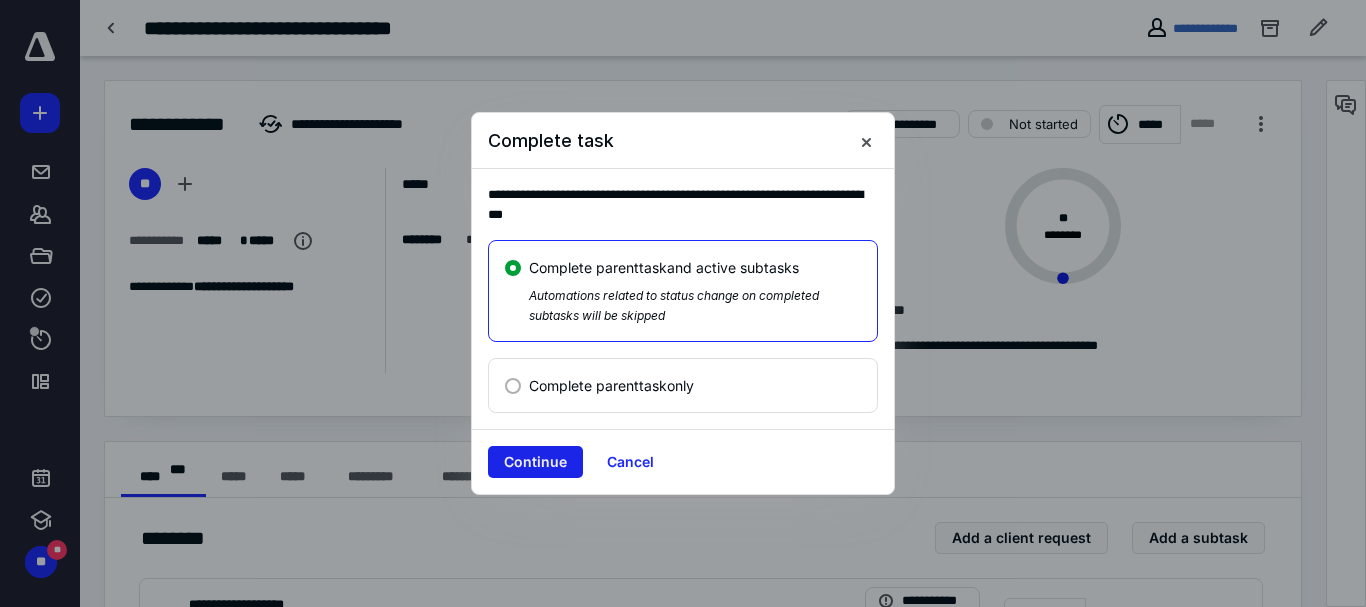 click on "Continue" at bounding box center (535, 462) 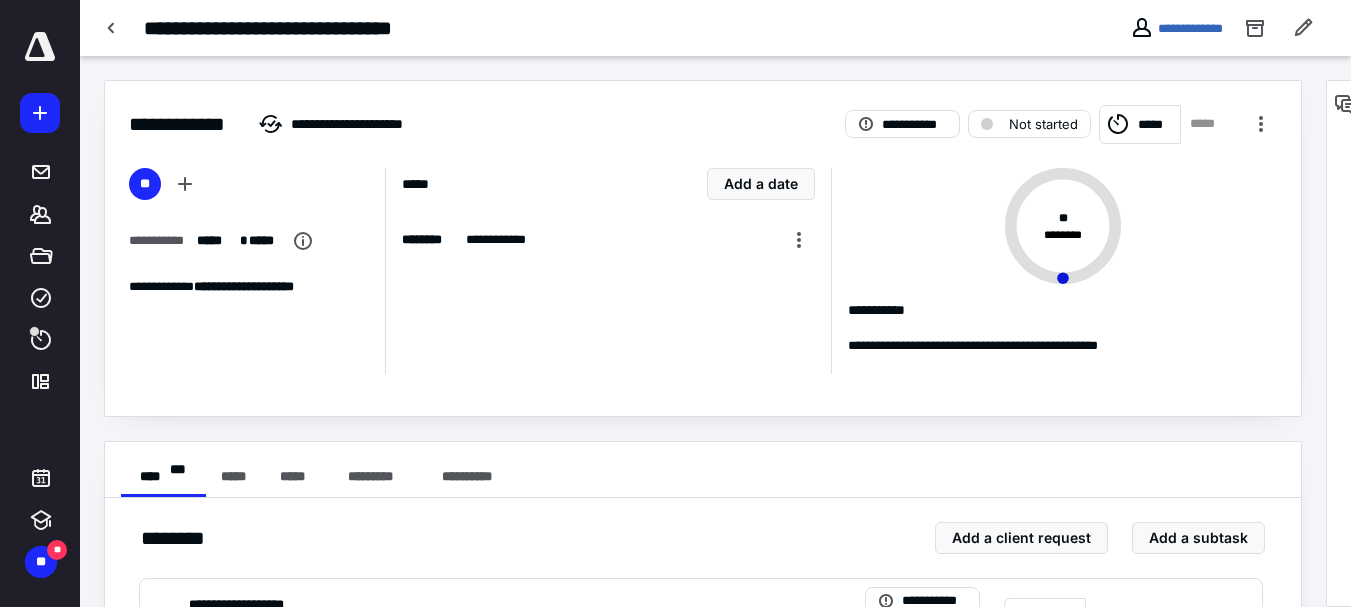 checkbox on "true" 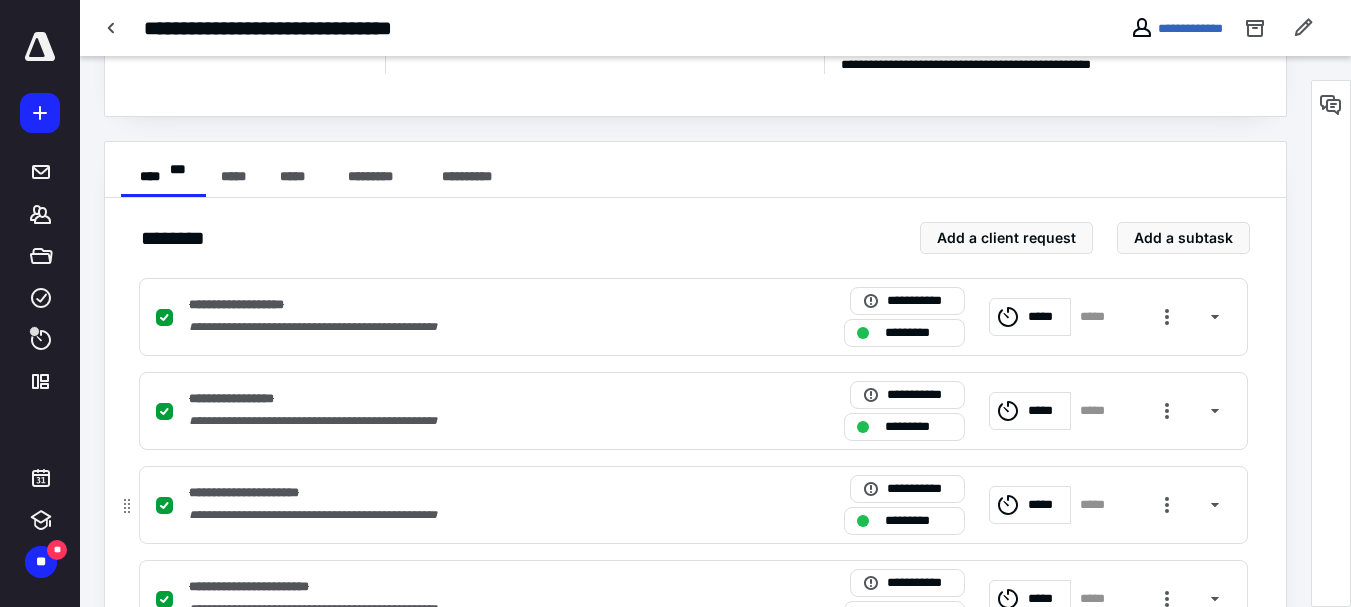 scroll, scrollTop: 500, scrollLeft: 0, axis: vertical 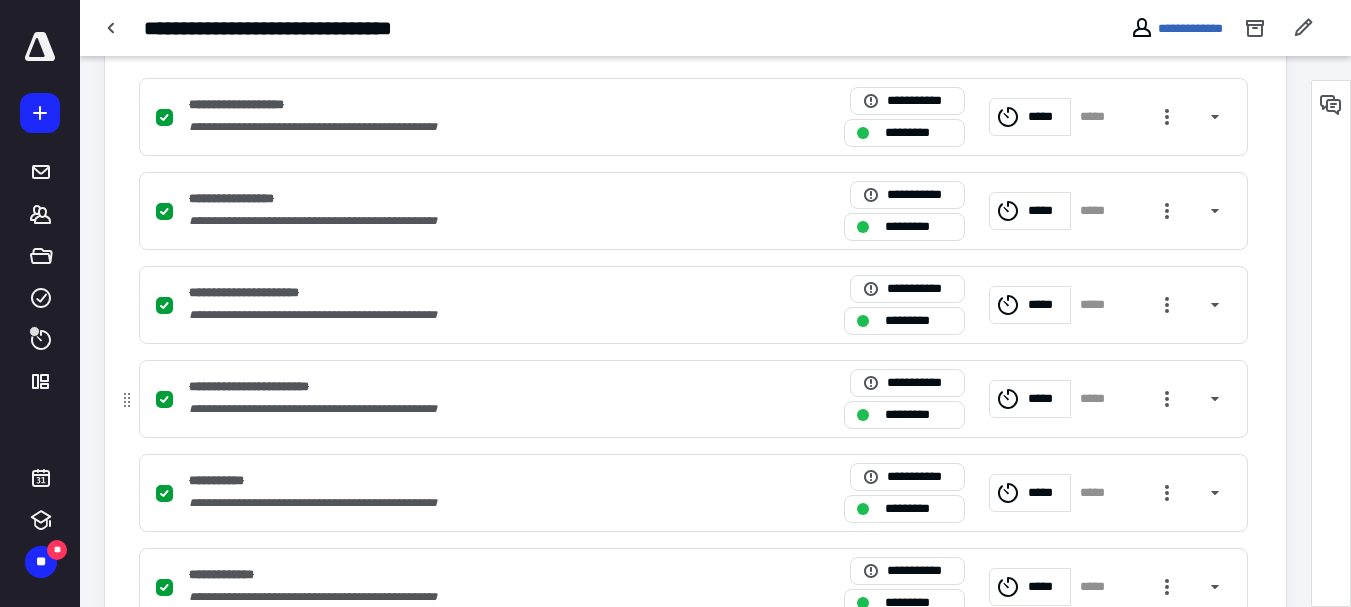 click on "**********" at bounding box center [265, 387] 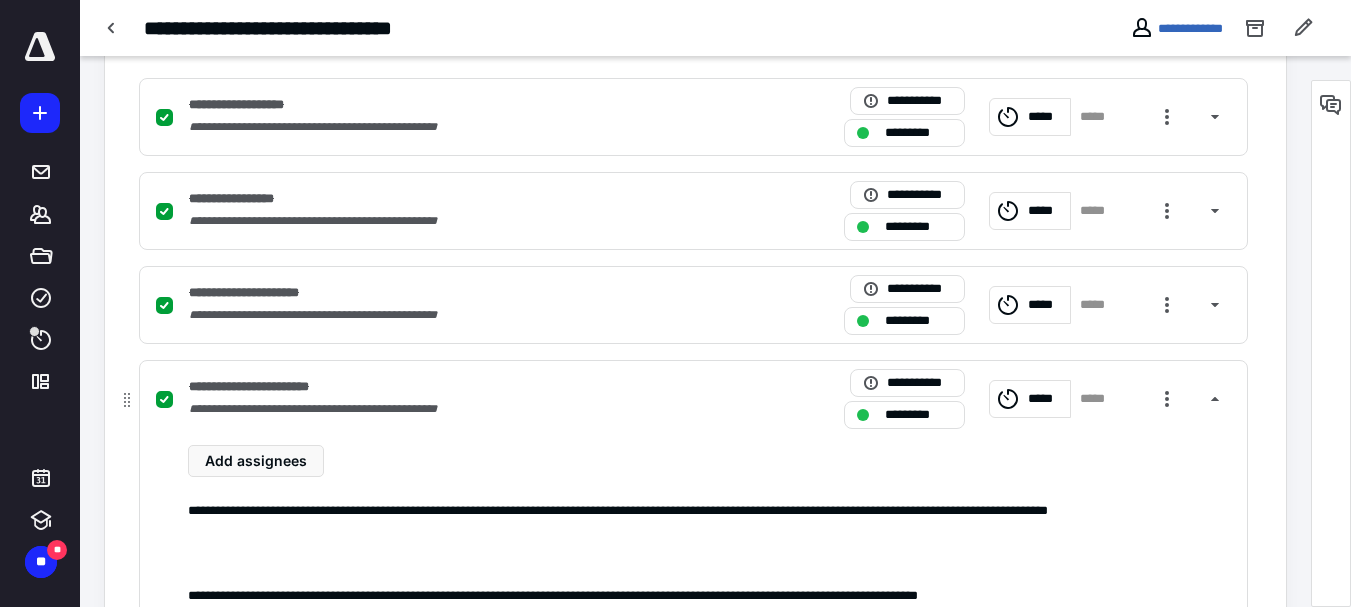 click on "*********" at bounding box center [918, 415] 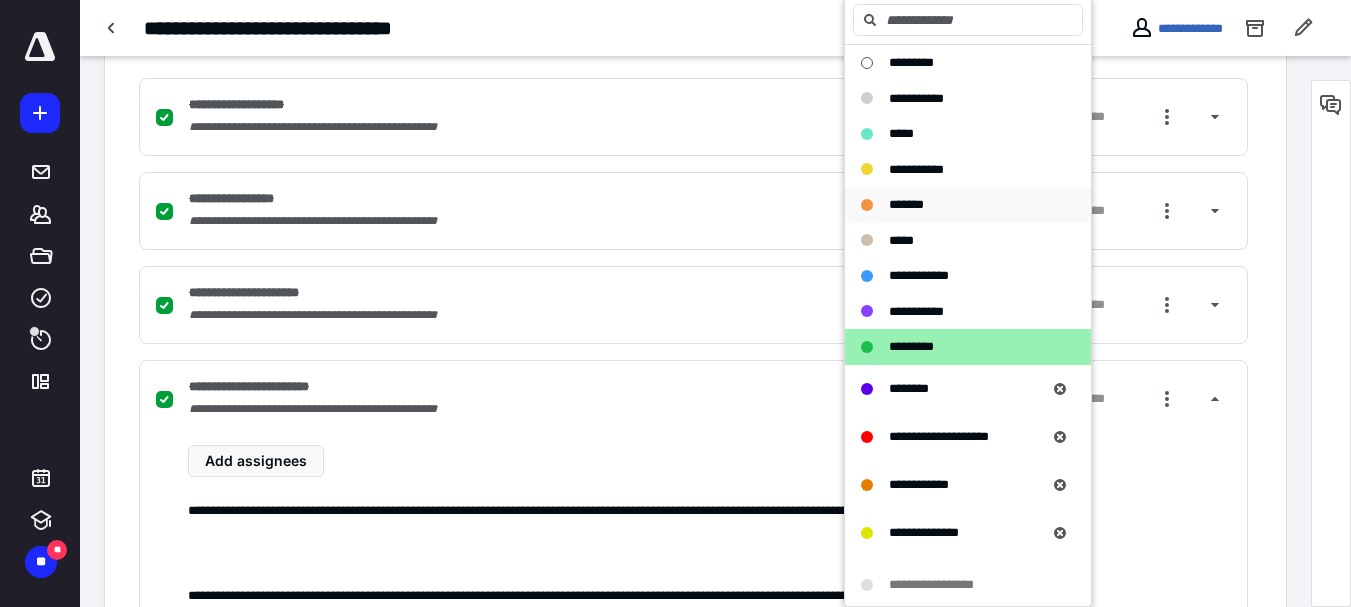 click on "*******" at bounding box center [906, 204] 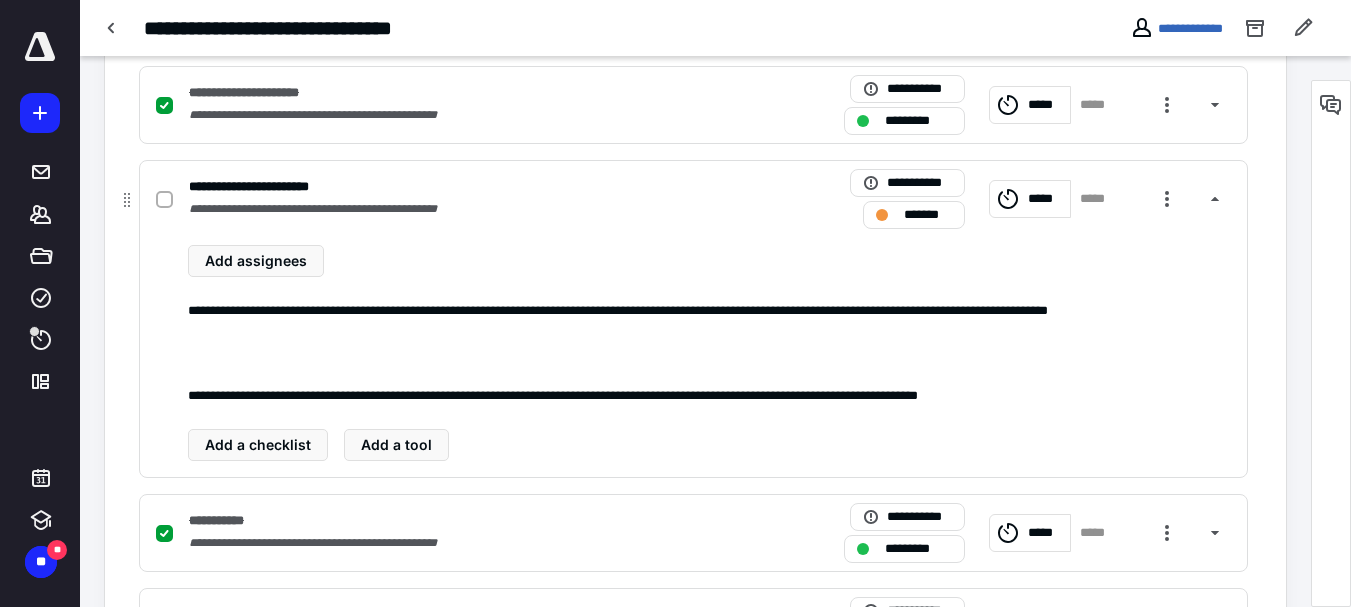 scroll, scrollTop: 800, scrollLeft: 0, axis: vertical 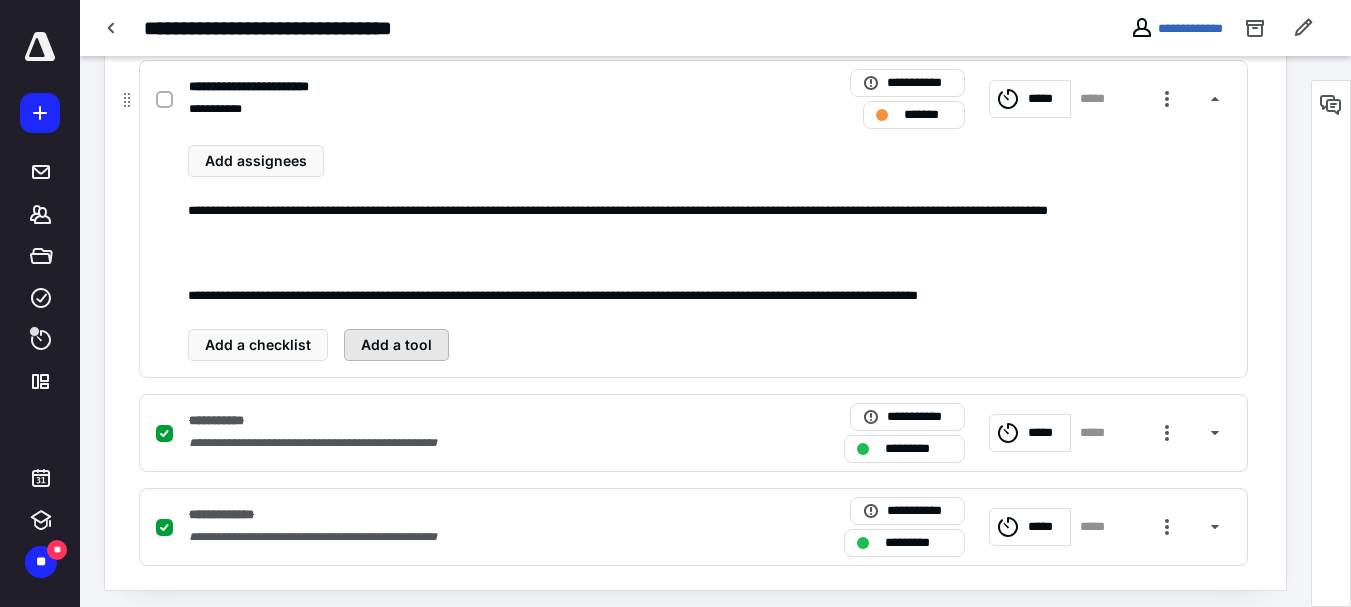 click on "Add a tool" at bounding box center [396, 345] 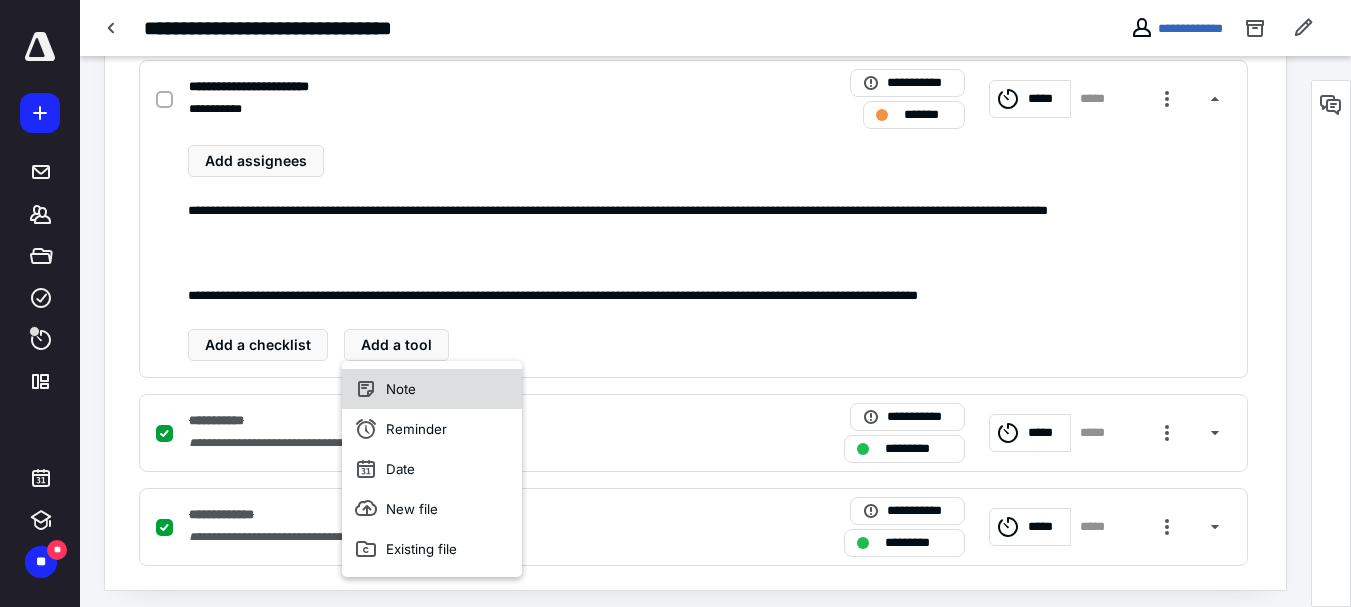 click on "Note" at bounding box center [432, 389] 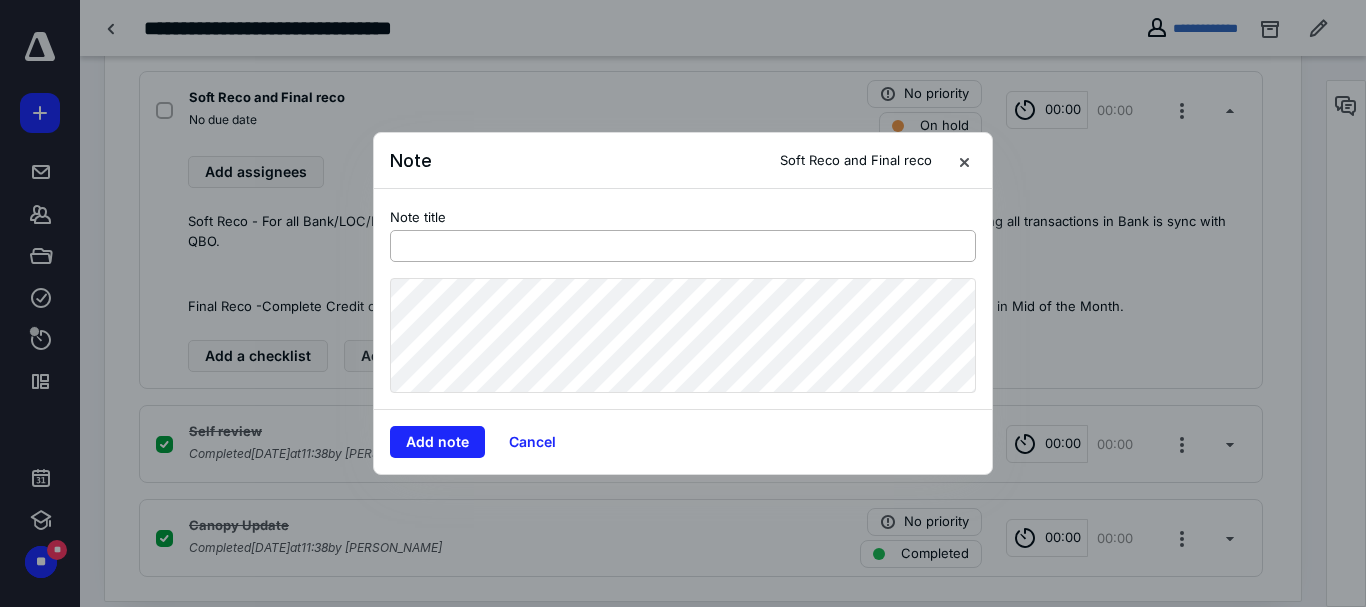 click at bounding box center [683, 246] 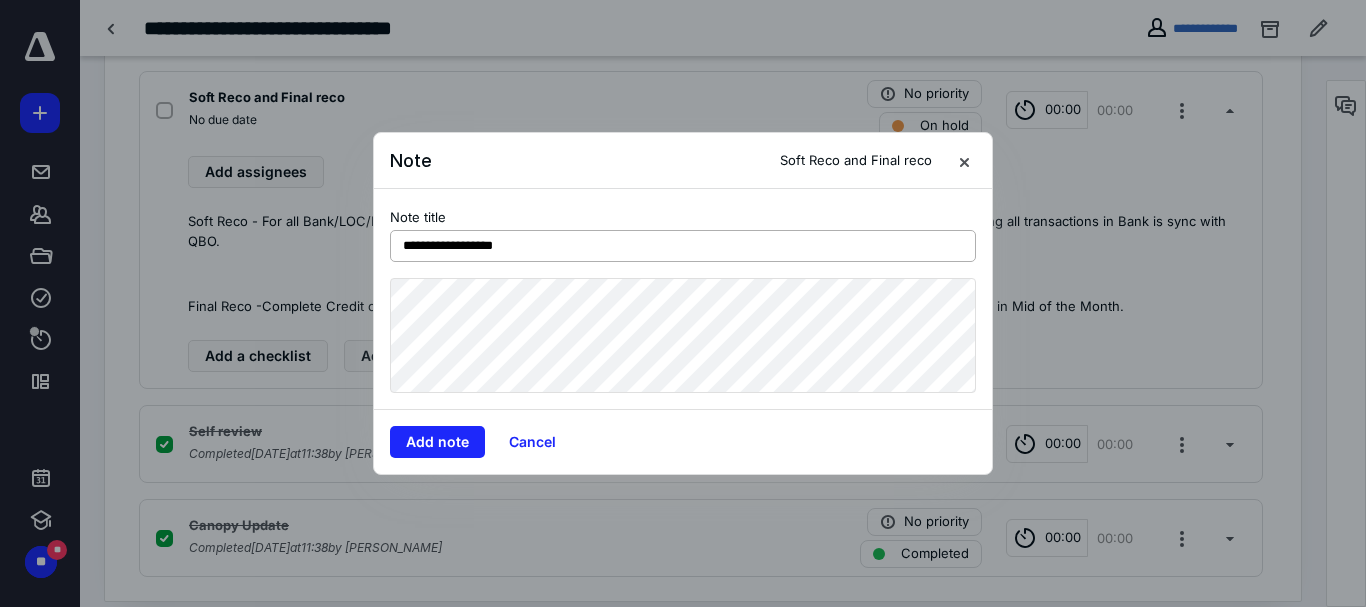 type on "**********" 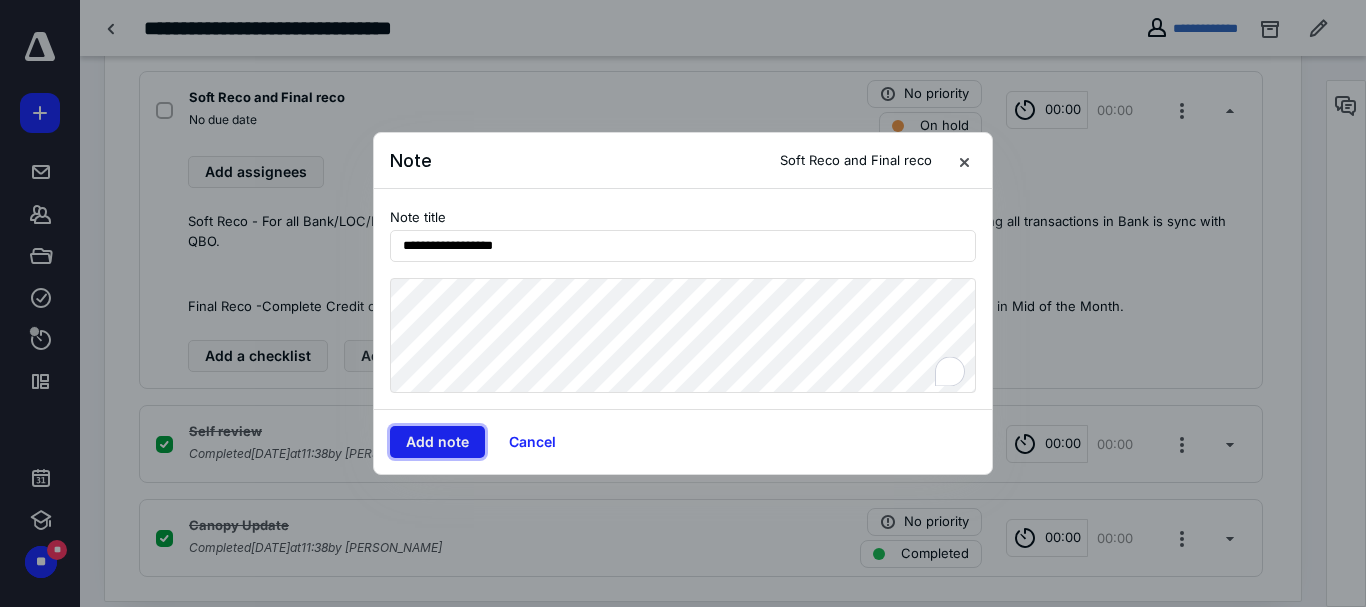 click on "Add note" at bounding box center (437, 442) 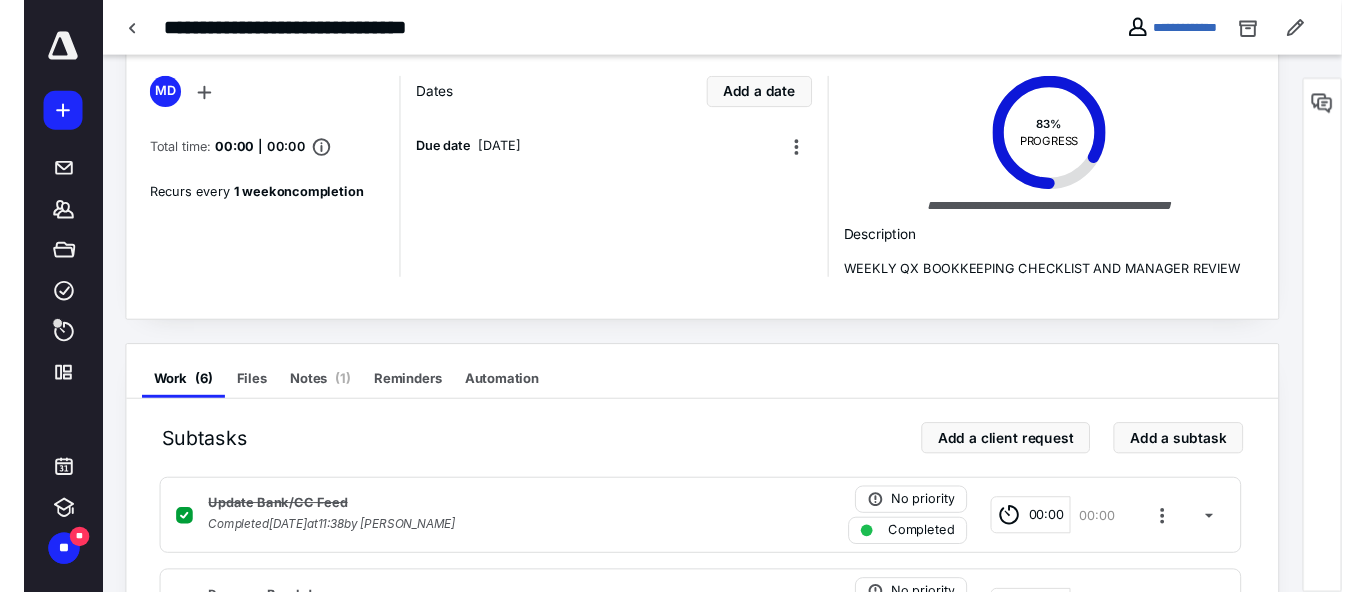 scroll, scrollTop: 0, scrollLeft: 0, axis: both 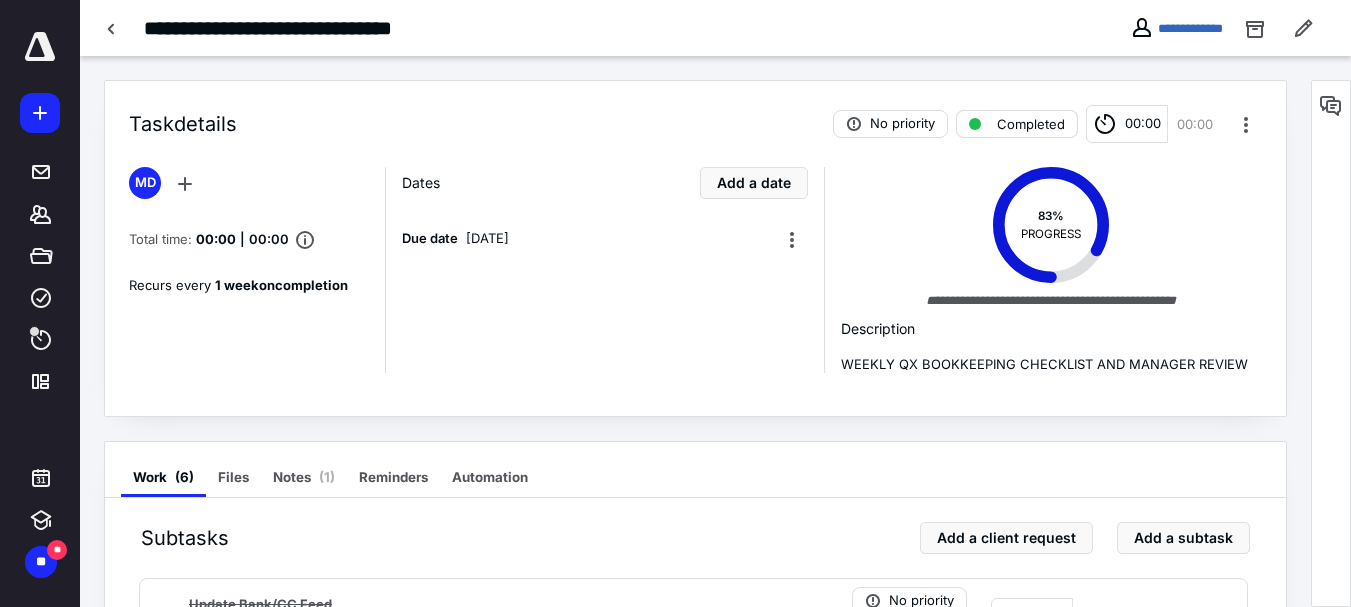 click on "Completed" at bounding box center (1017, 124) 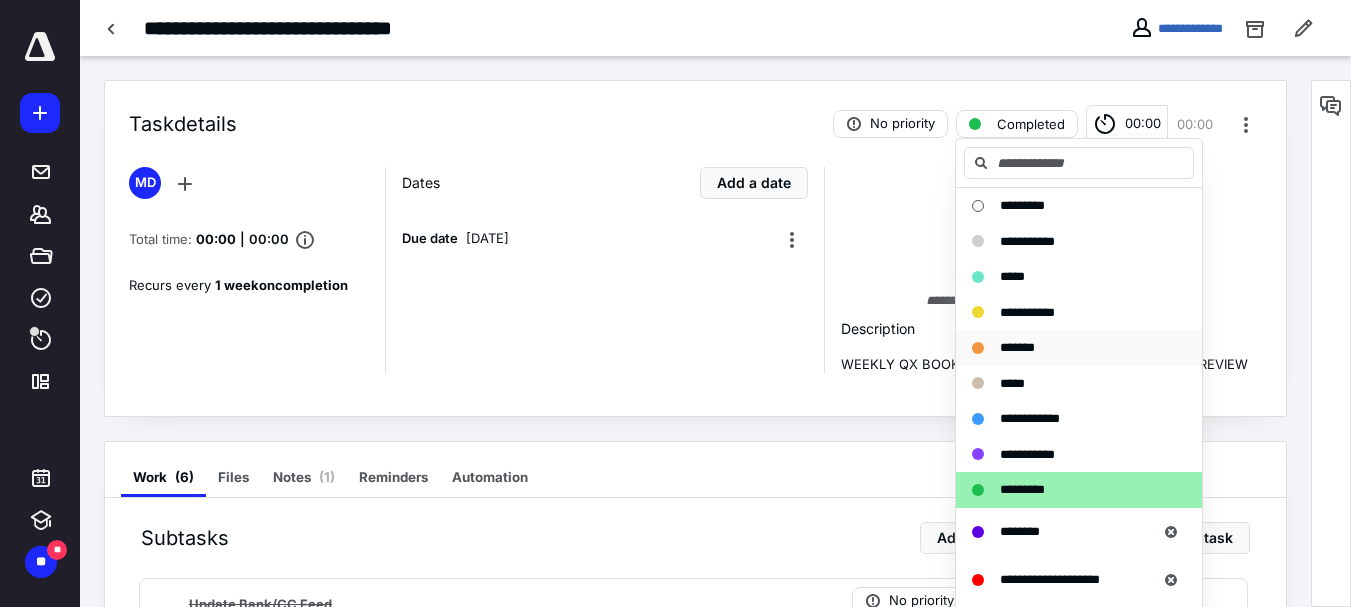 click on "*******" at bounding box center (1017, 347) 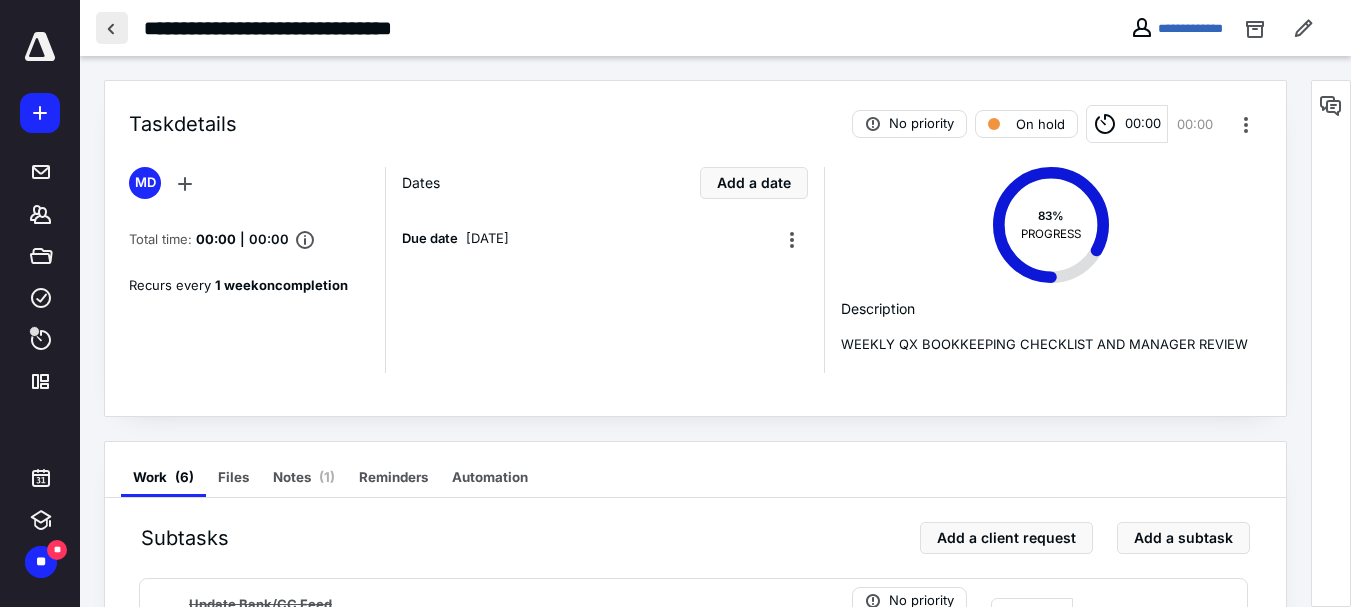 click at bounding box center [112, 28] 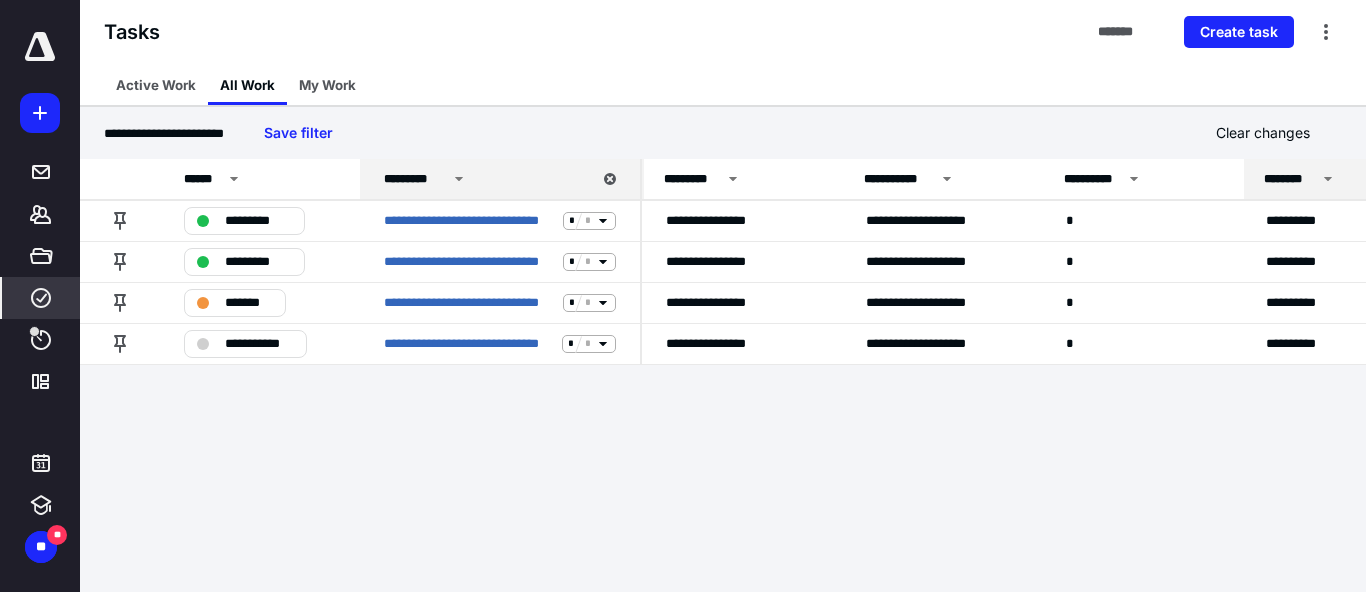 scroll, scrollTop: 0, scrollLeft: 0, axis: both 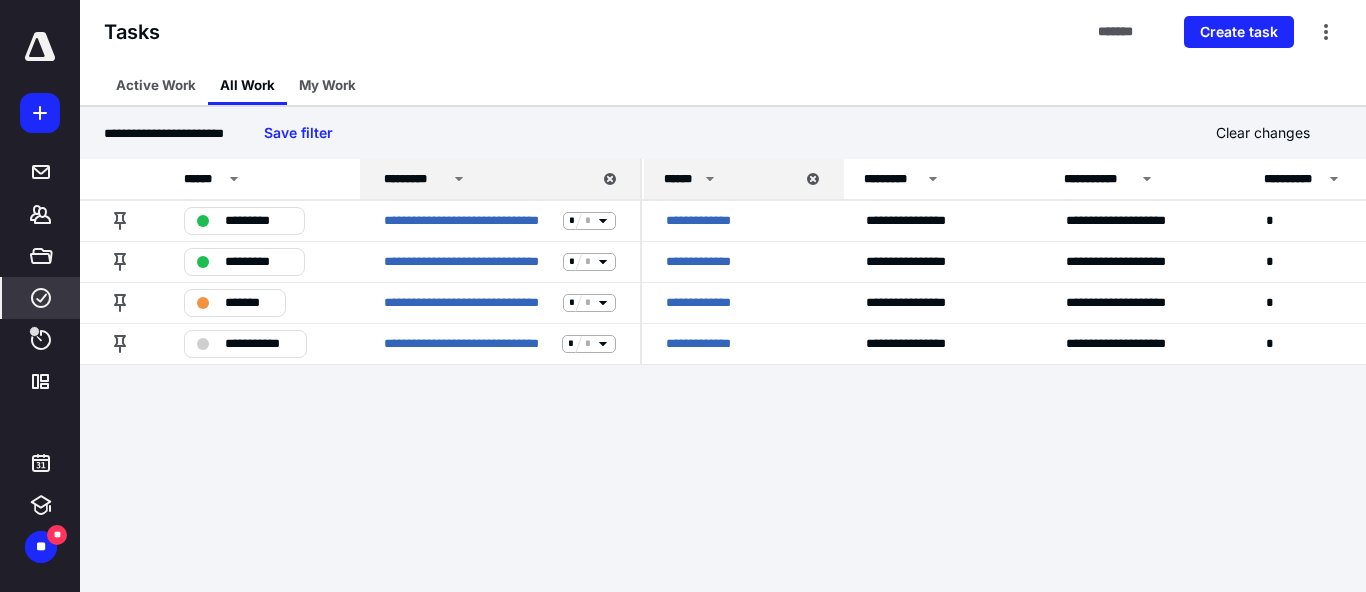 click on "**********" at bounding box center [683, 296] 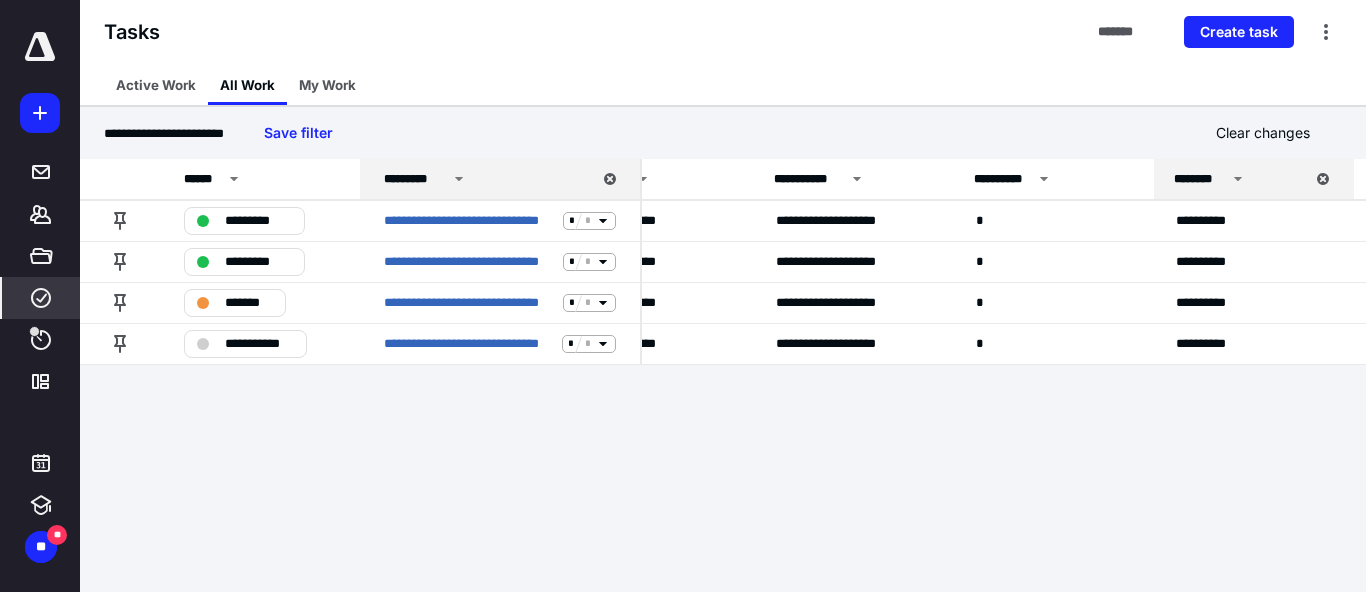 scroll, scrollTop: 0, scrollLeft: 0, axis: both 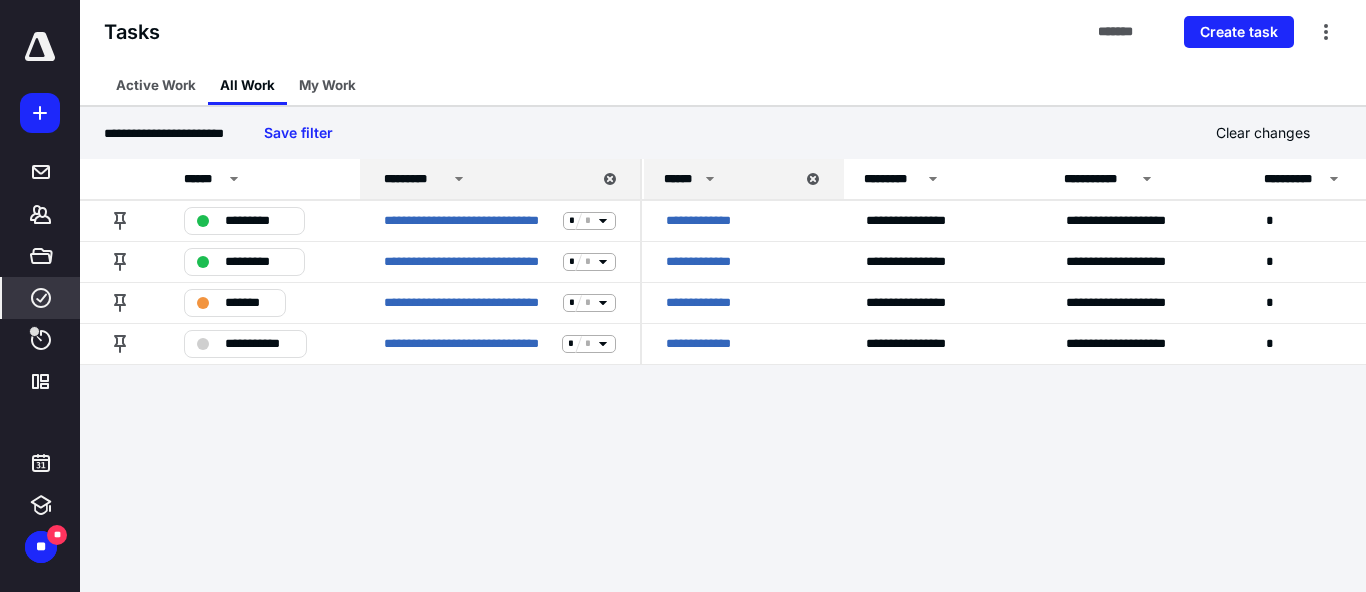 click on "**********" at bounding box center (683, 296) 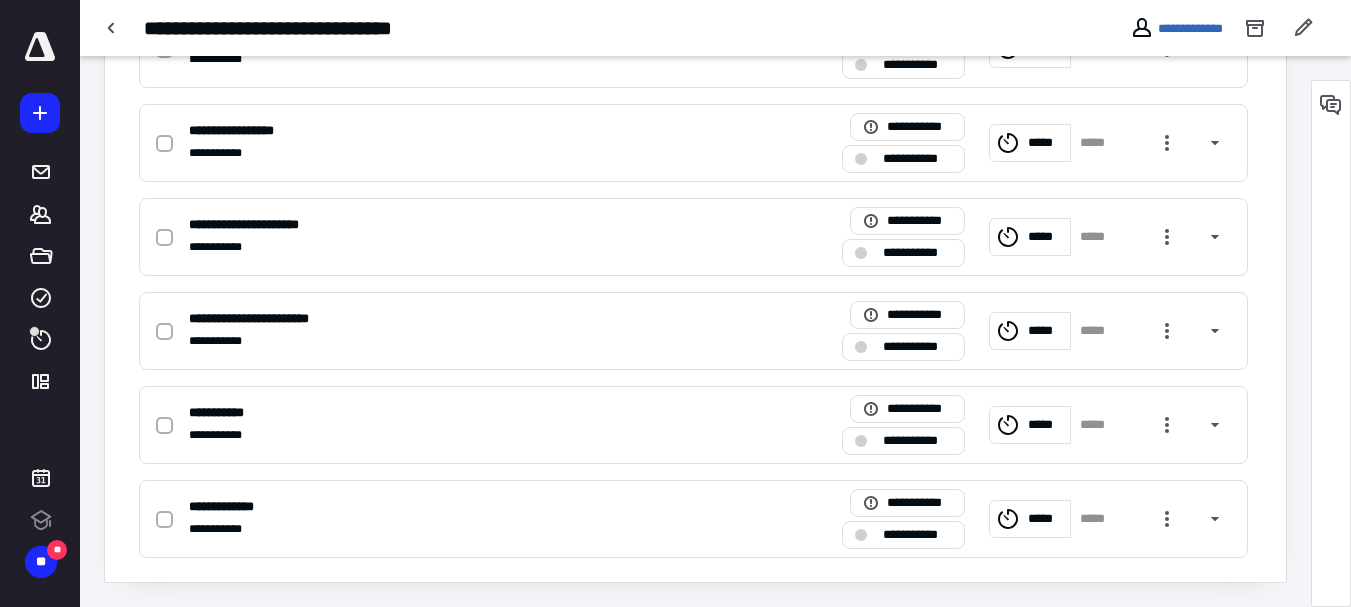 scroll, scrollTop: 0, scrollLeft: 0, axis: both 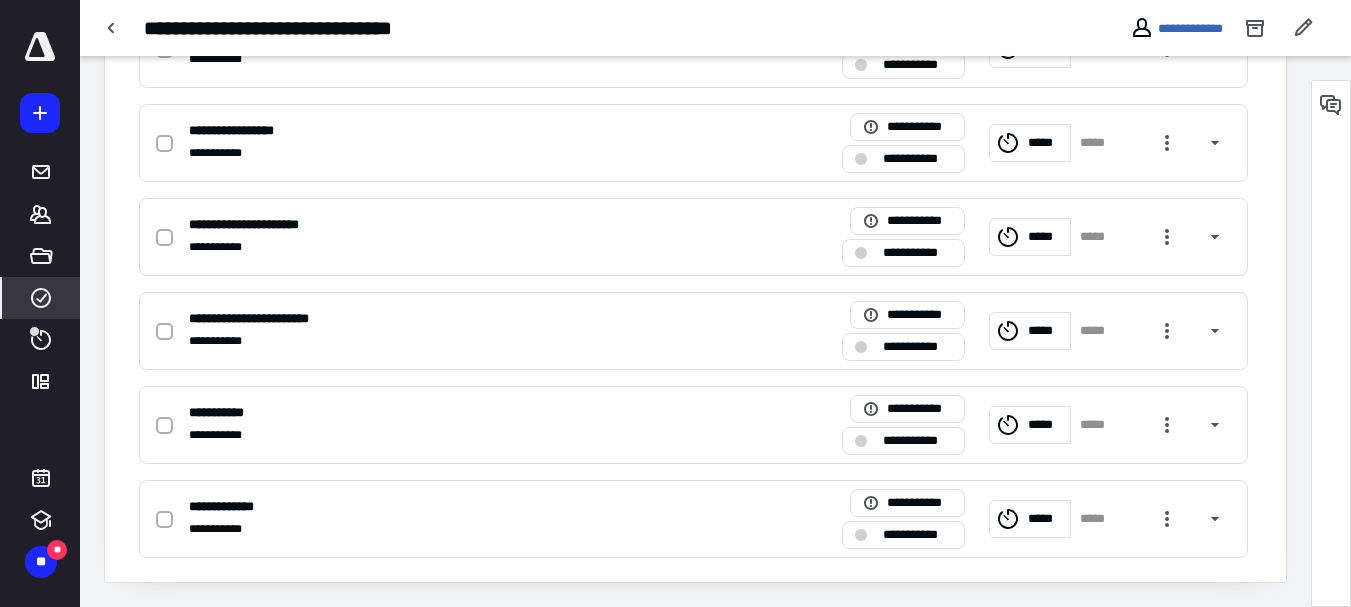 click 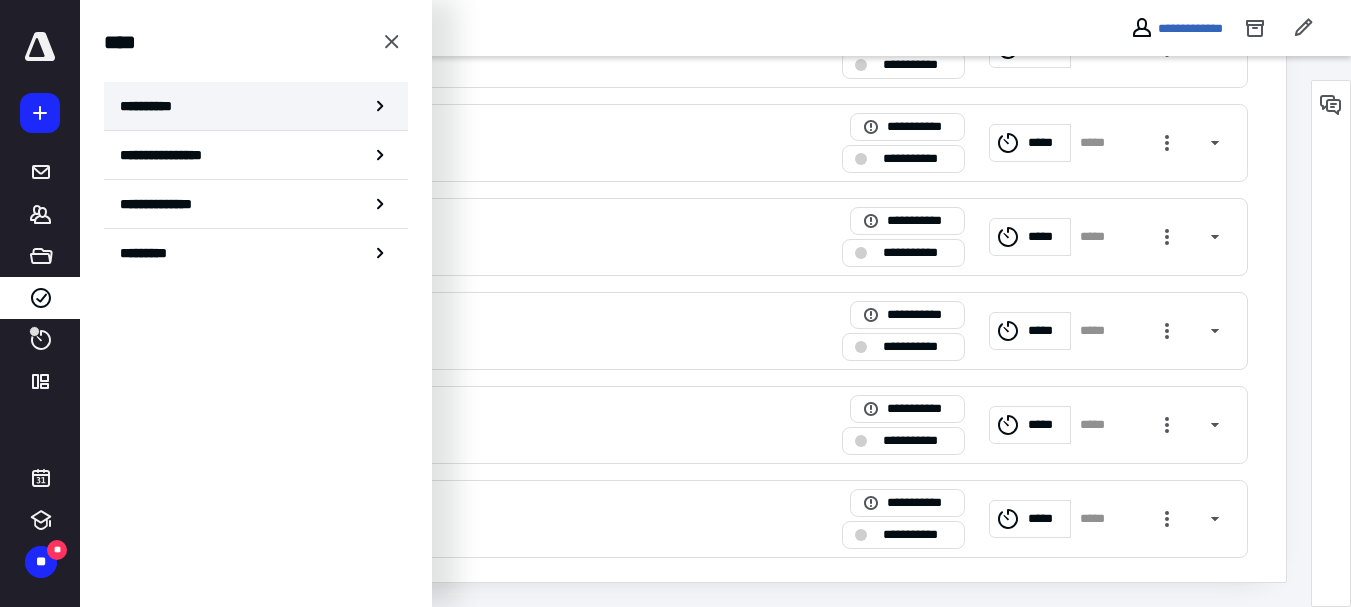 click on "**********" at bounding box center [256, 106] 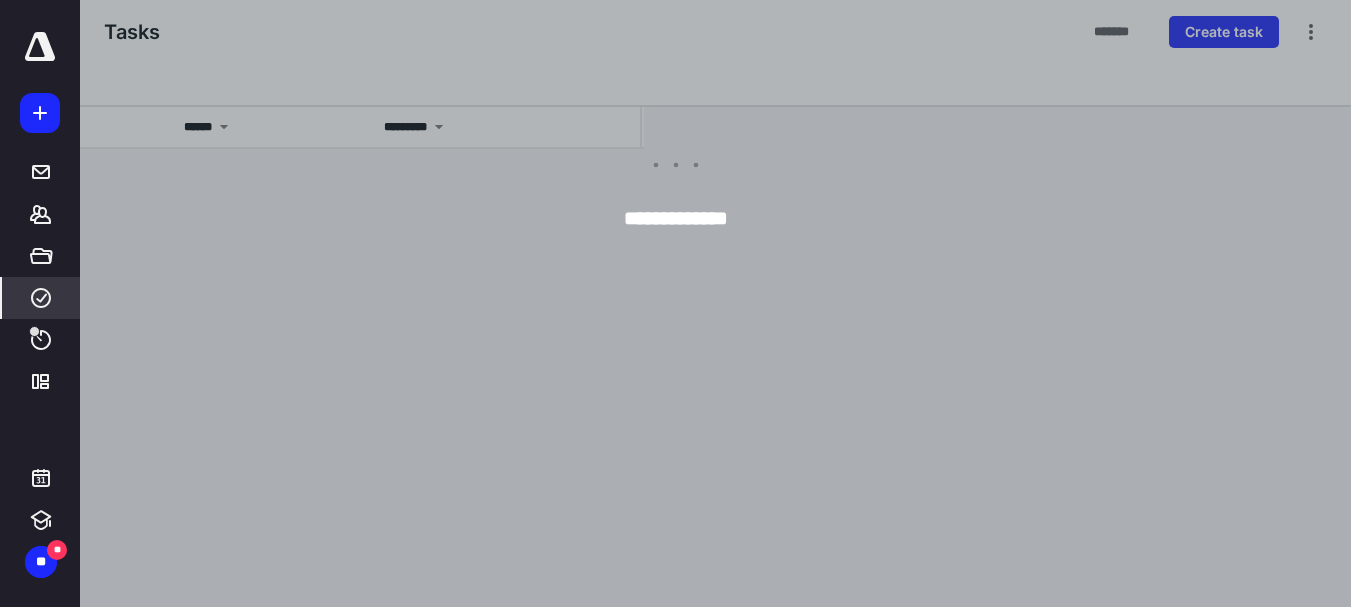 scroll, scrollTop: 0, scrollLeft: 0, axis: both 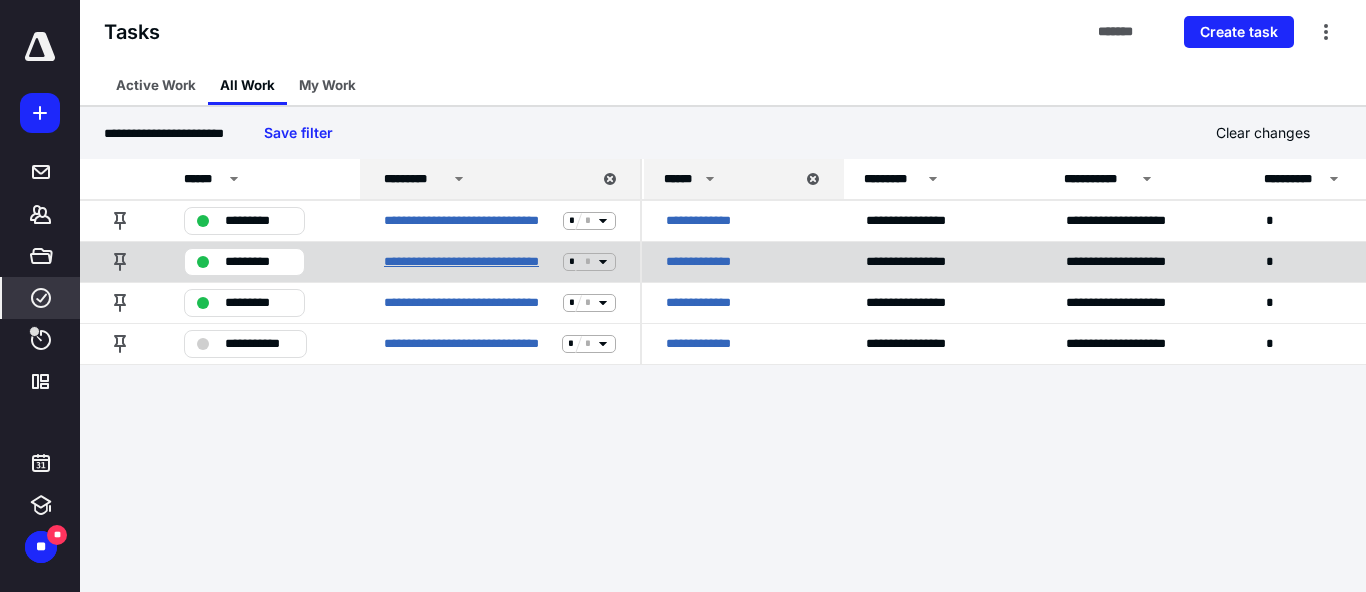 click on "**********" at bounding box center [469, 262] 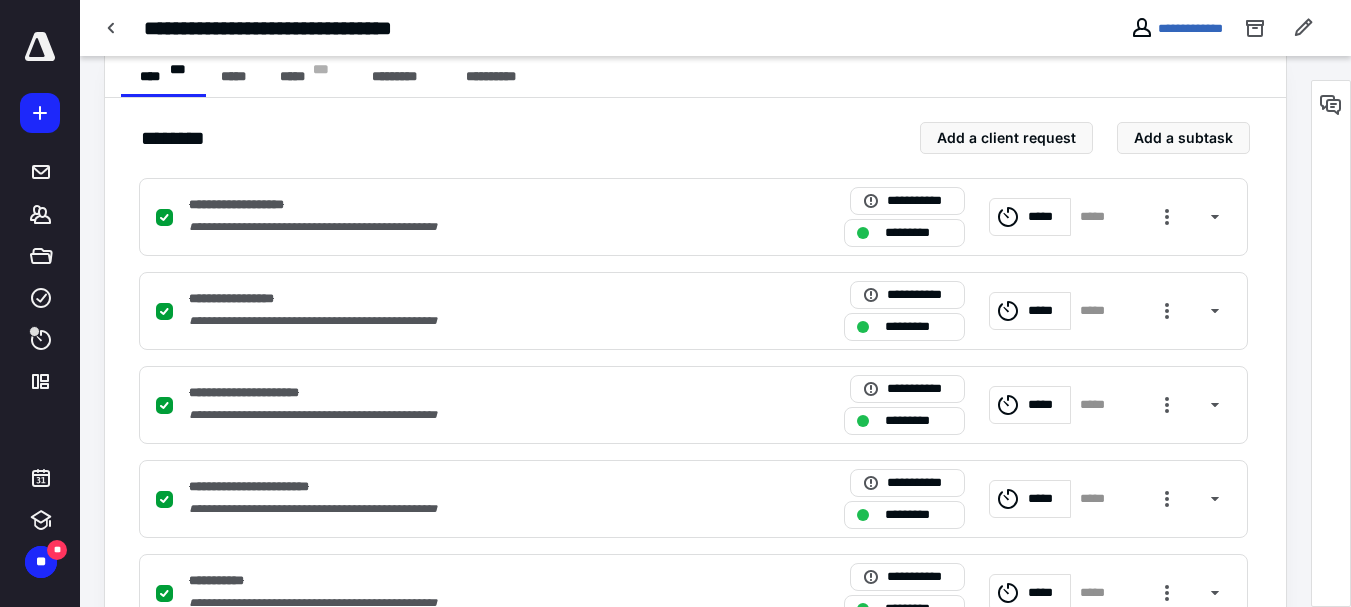 scroll, scrollTop: 500, scrollLeft: 0, axis: vertical 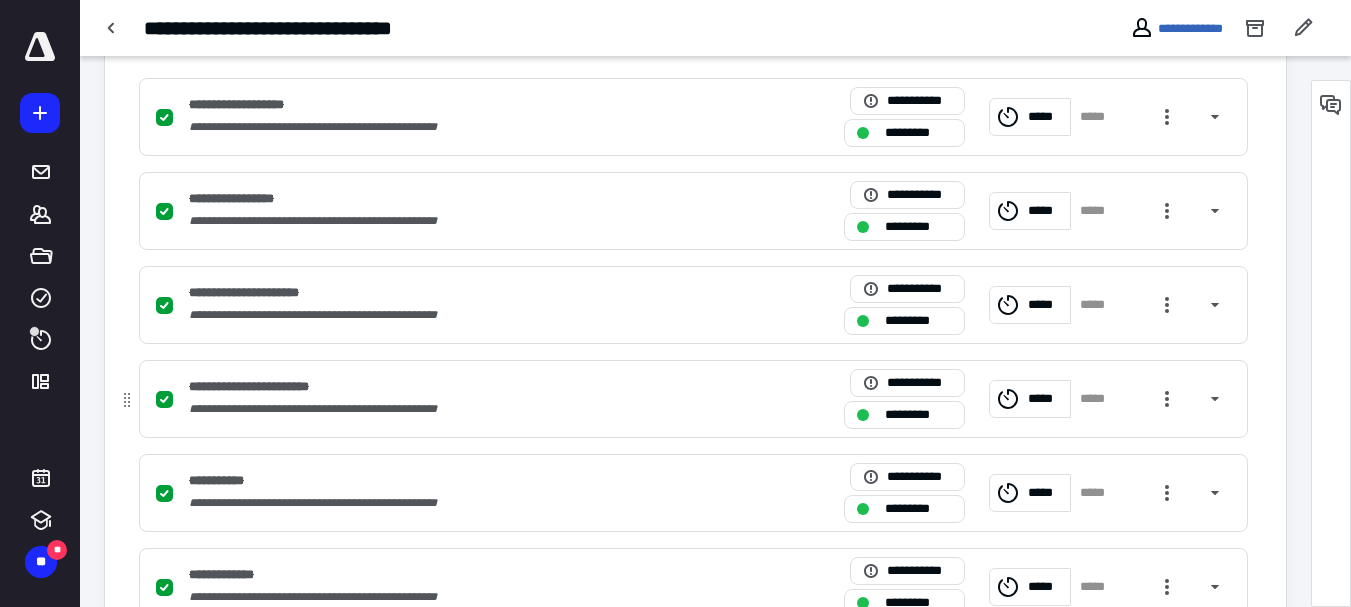 click on "**********" at bounding box center [343, 409] 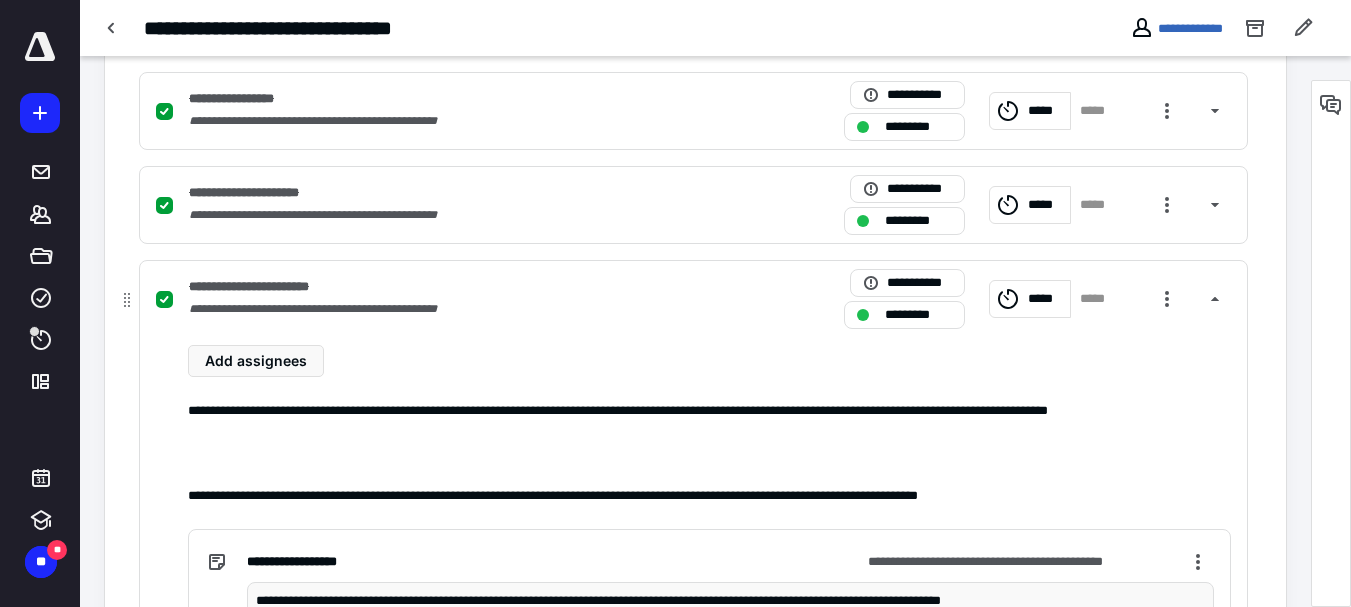 scroll, scrollTop: 800, scrollLeft: 0, axis: vertical 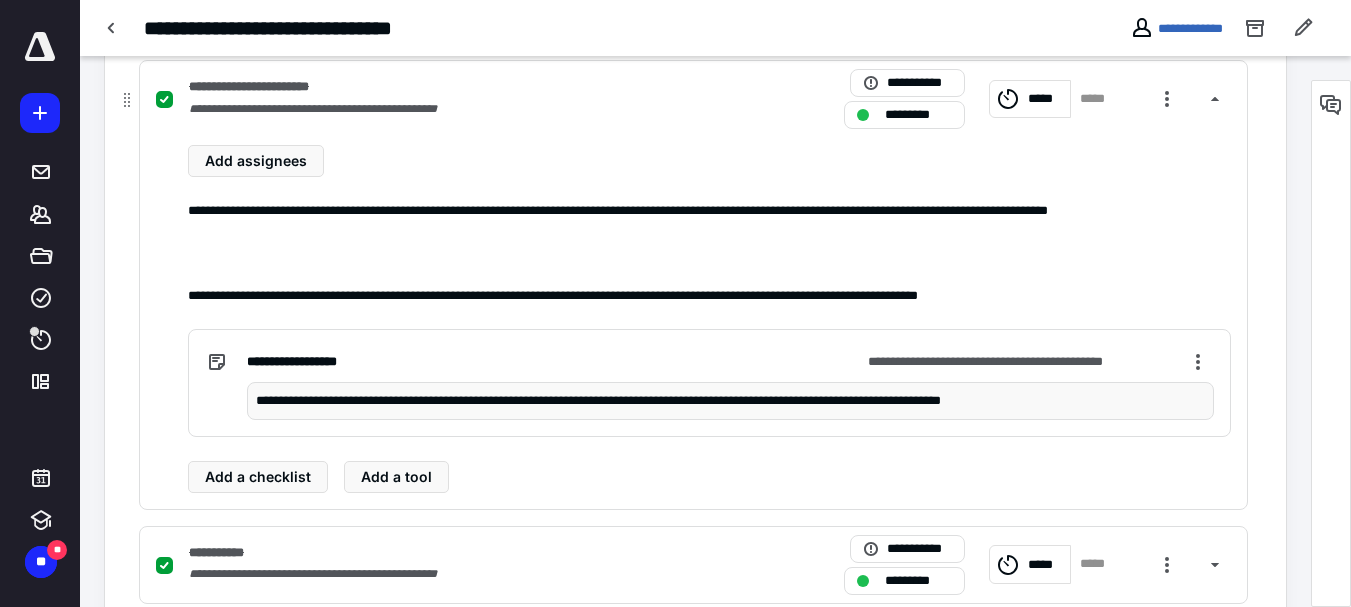 click on "**********" at bounding box center (730, 401) 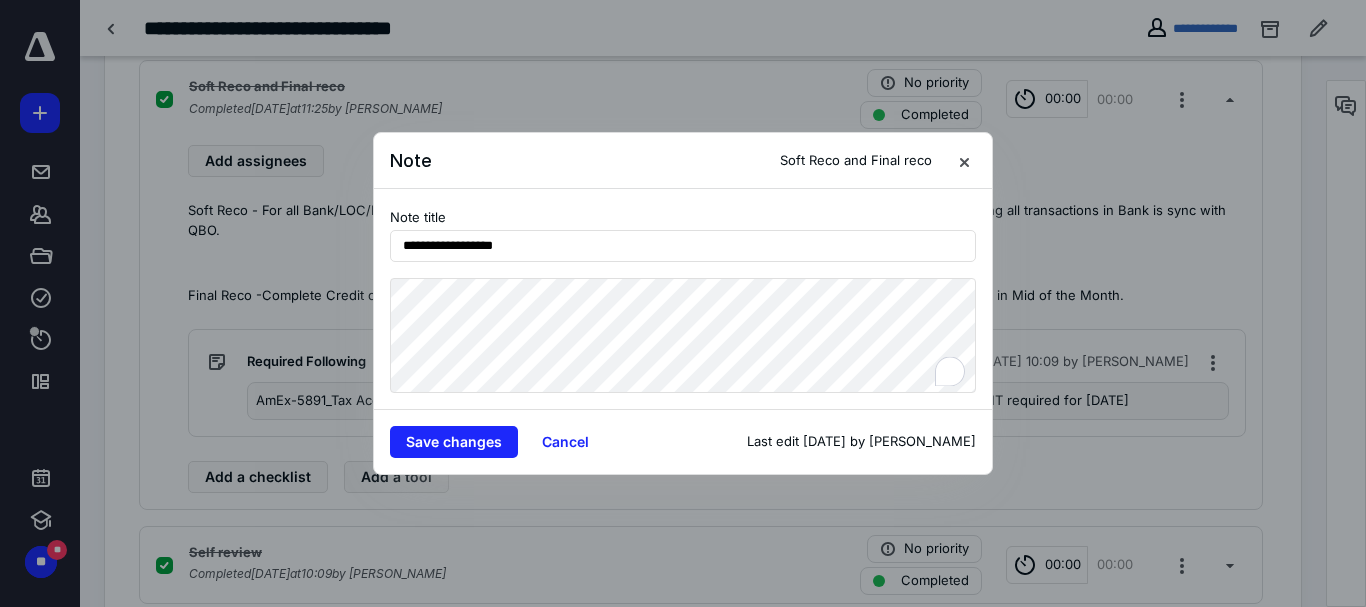 click on "**********" at bounding box center [683, 303] 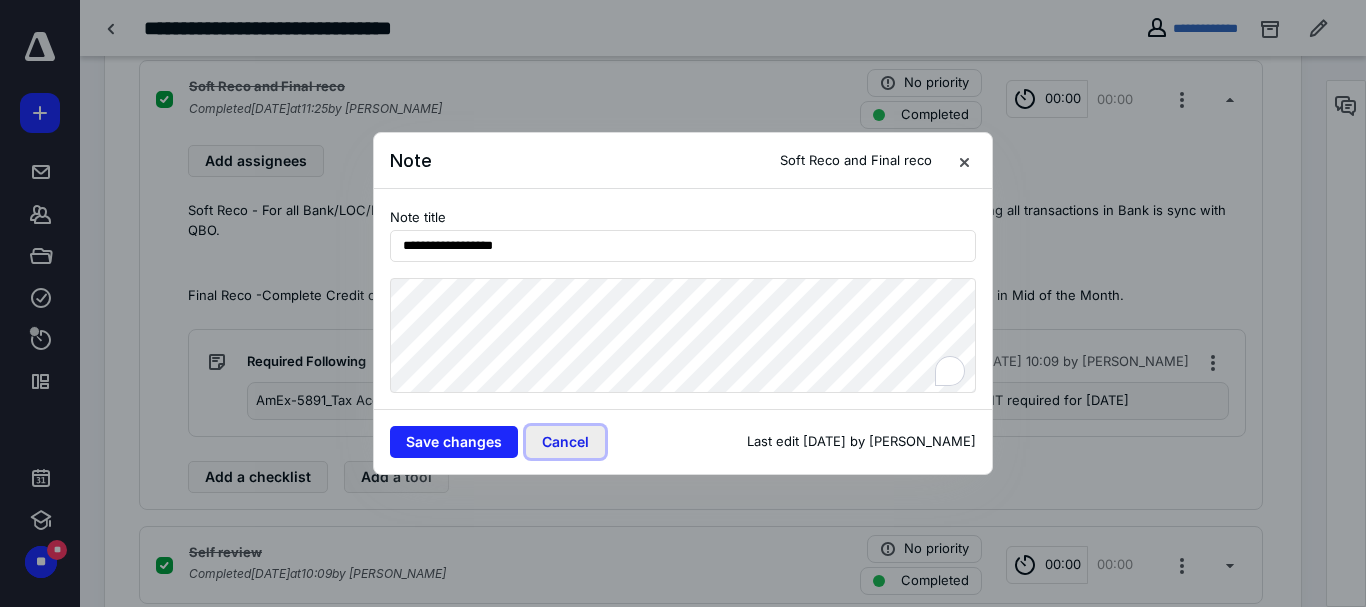 click on "Cancel" at bounding box center (565, 442) 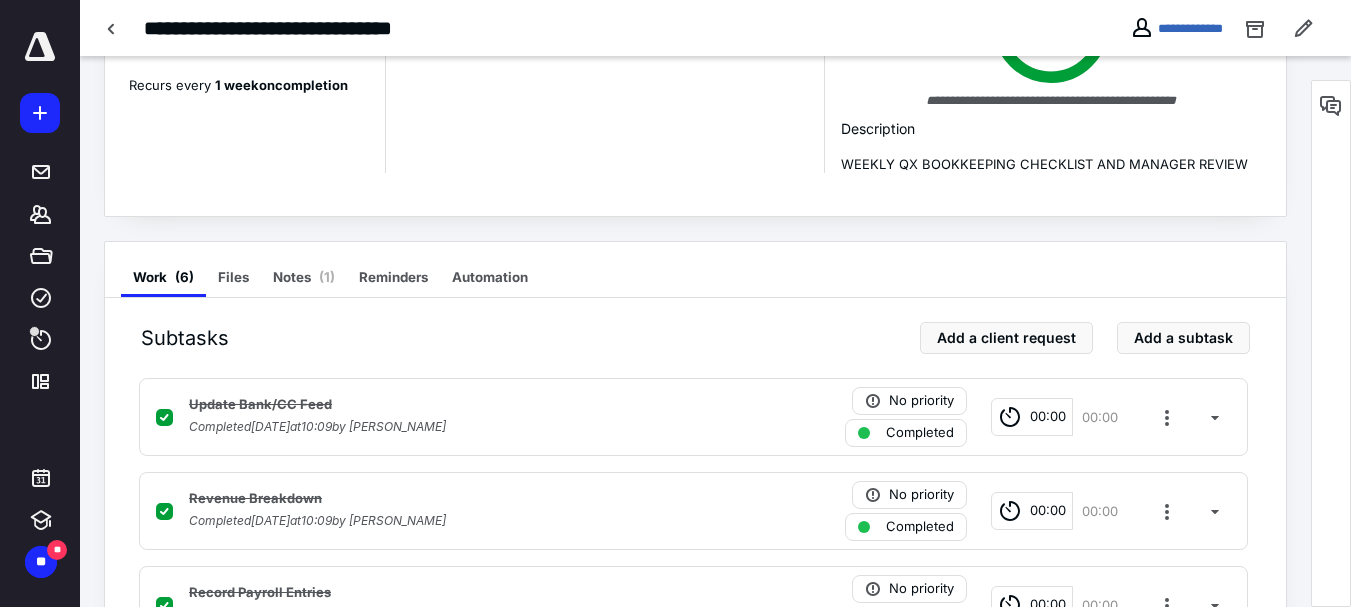 scroll, scrollTop: 0, scrollLeft: 0, axis: both 